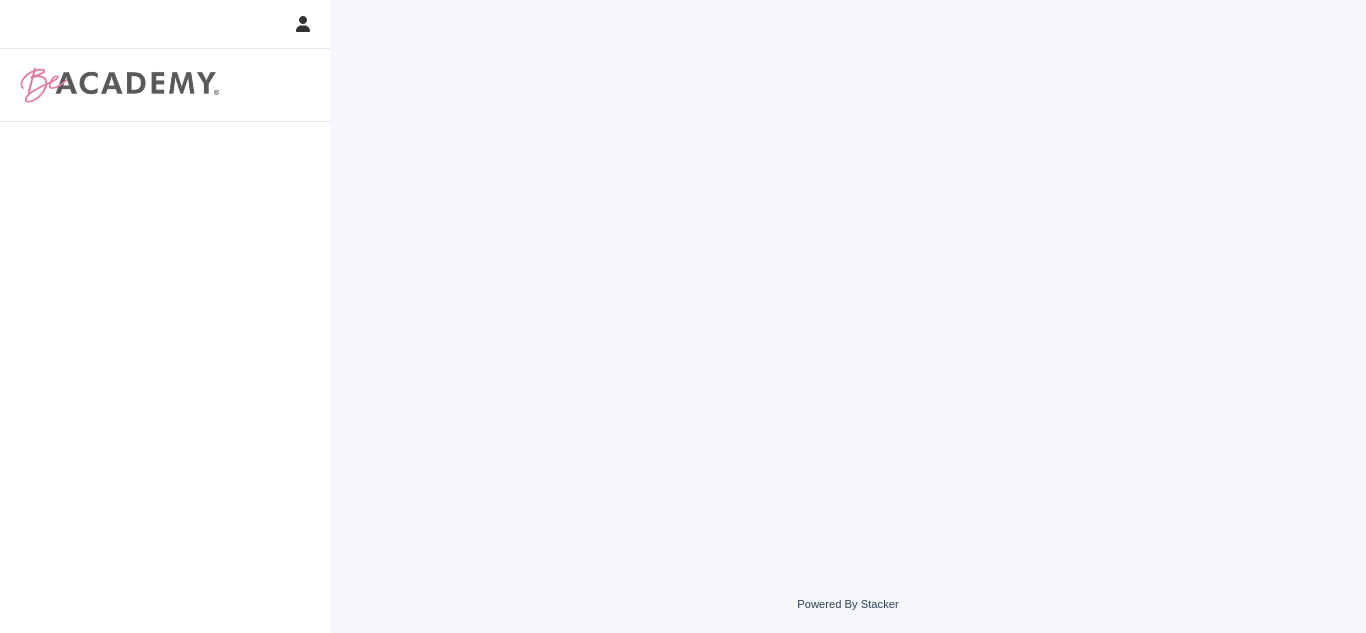 scroll, scrollTop: 0, scrollLeft: 0, axis: both 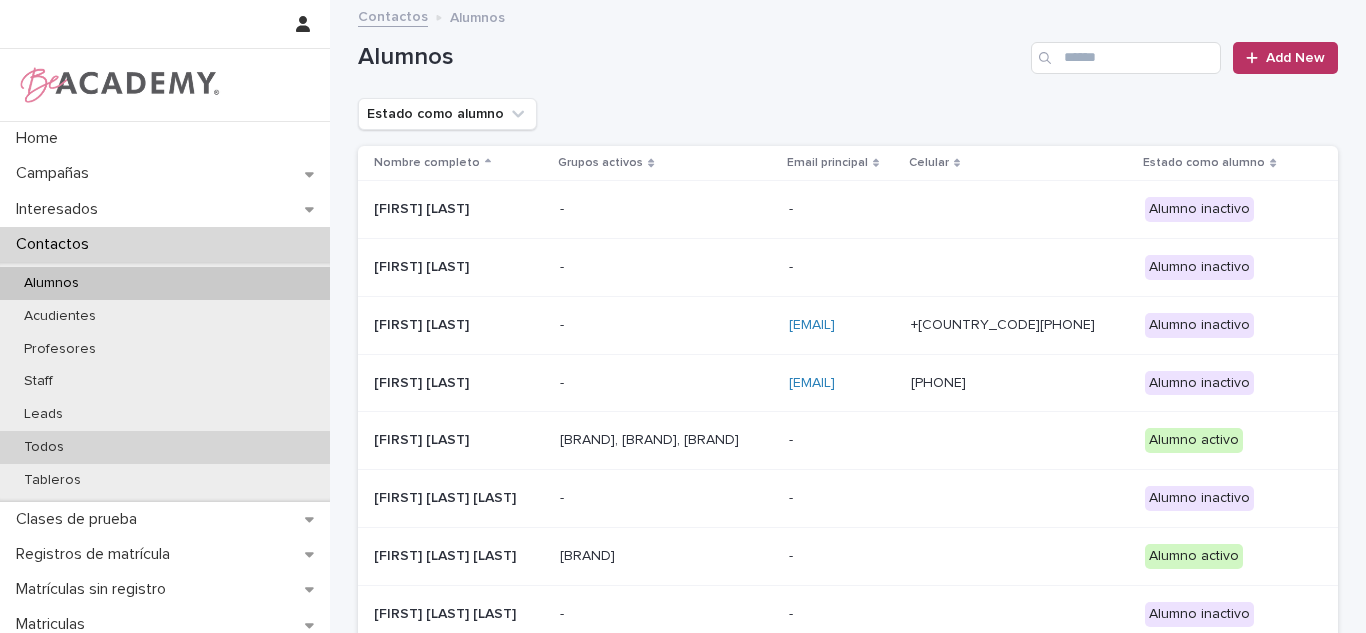 click on "Todos" at bounding box center (165, 447) 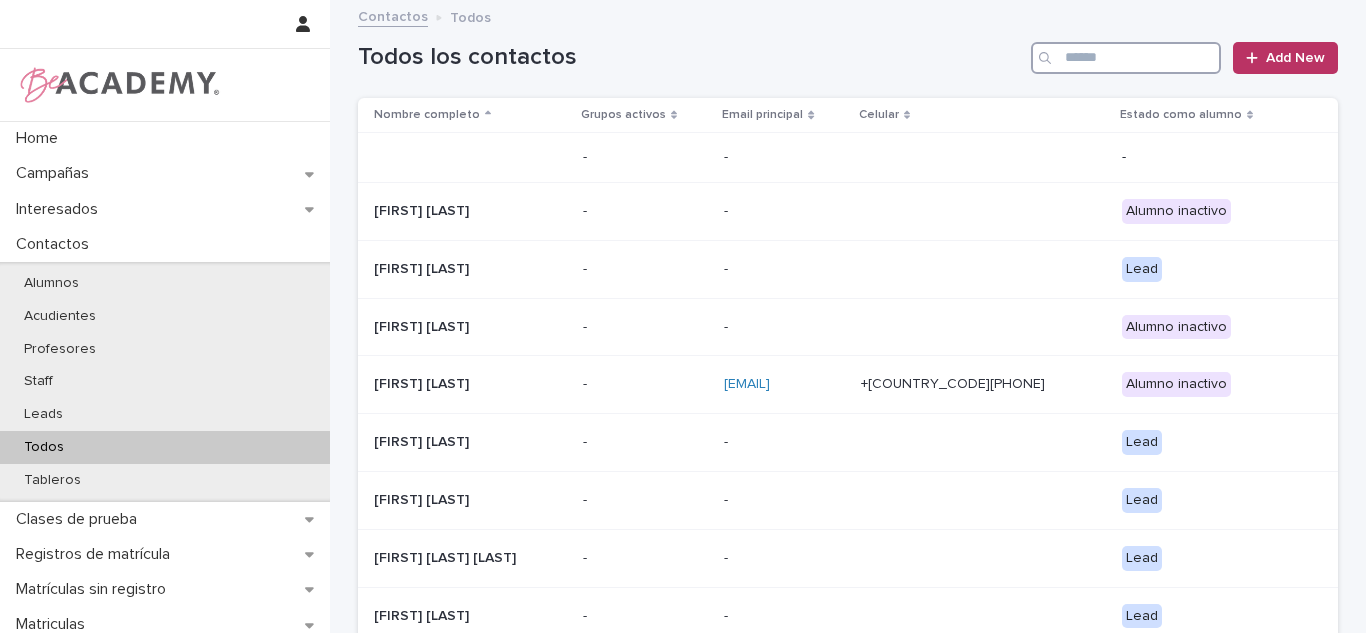 click at bounding box center [1126, 58] 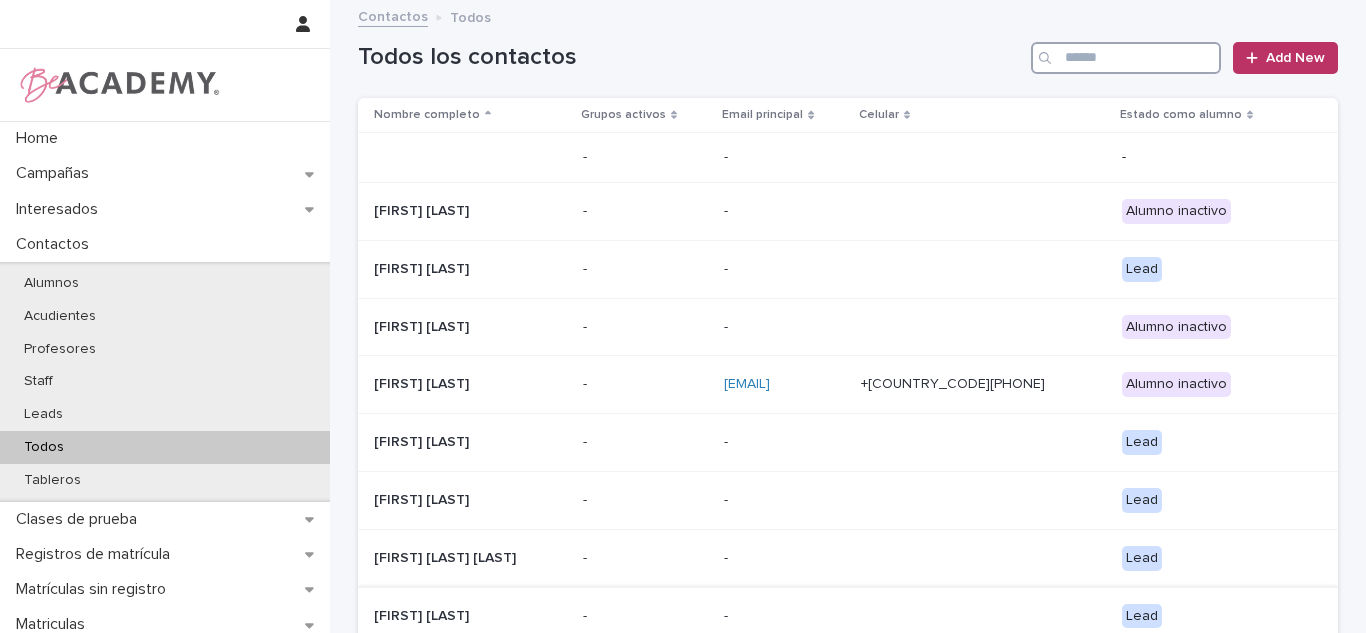 type on "*" 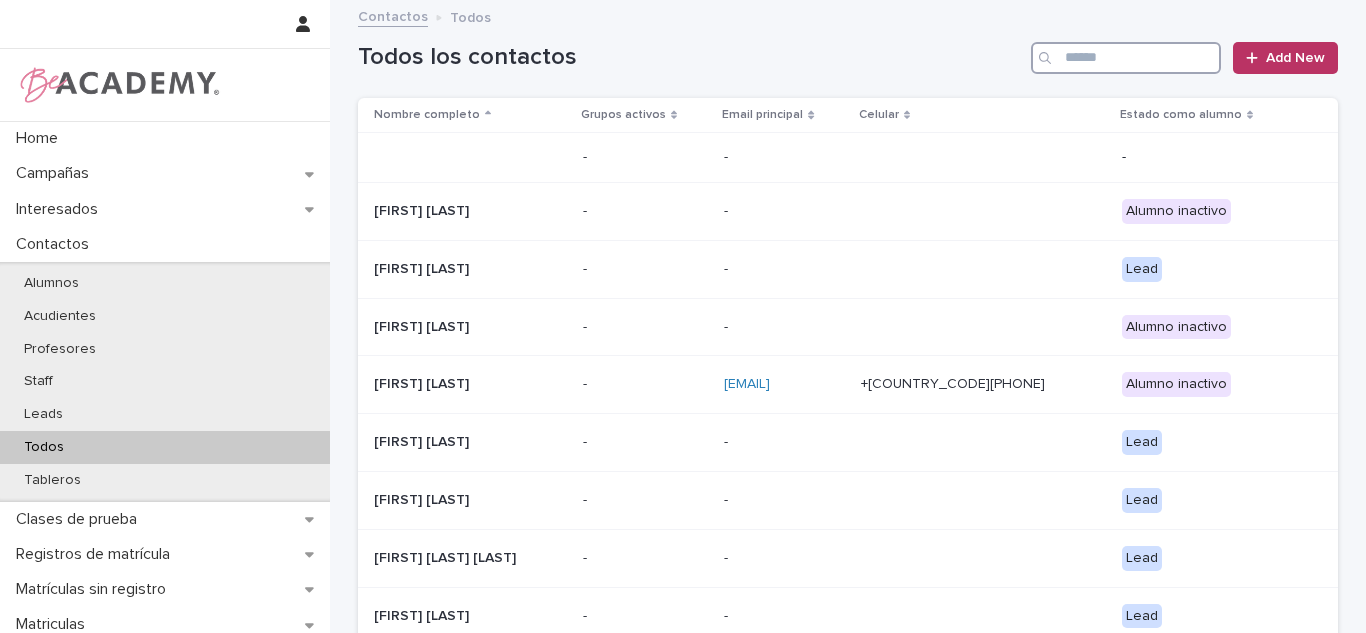click at bounding box center (1126, 58) 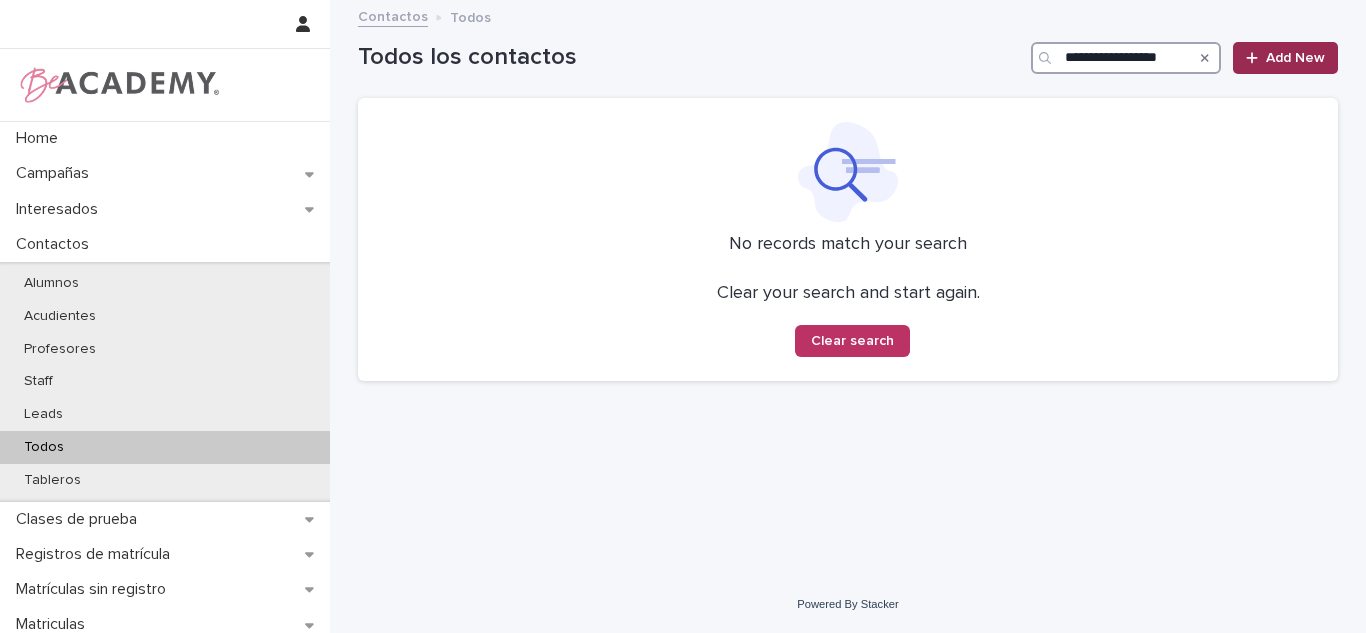 type on "**********" 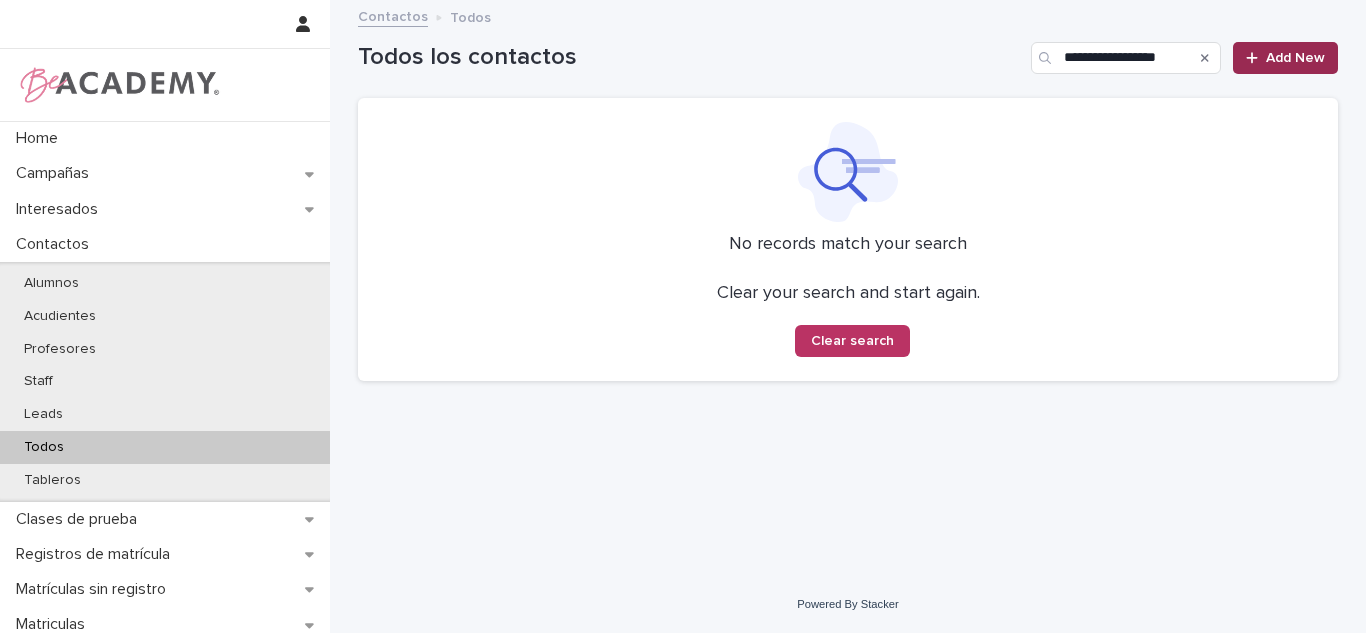 click on "Add New" at bounding box center [1285, 58] 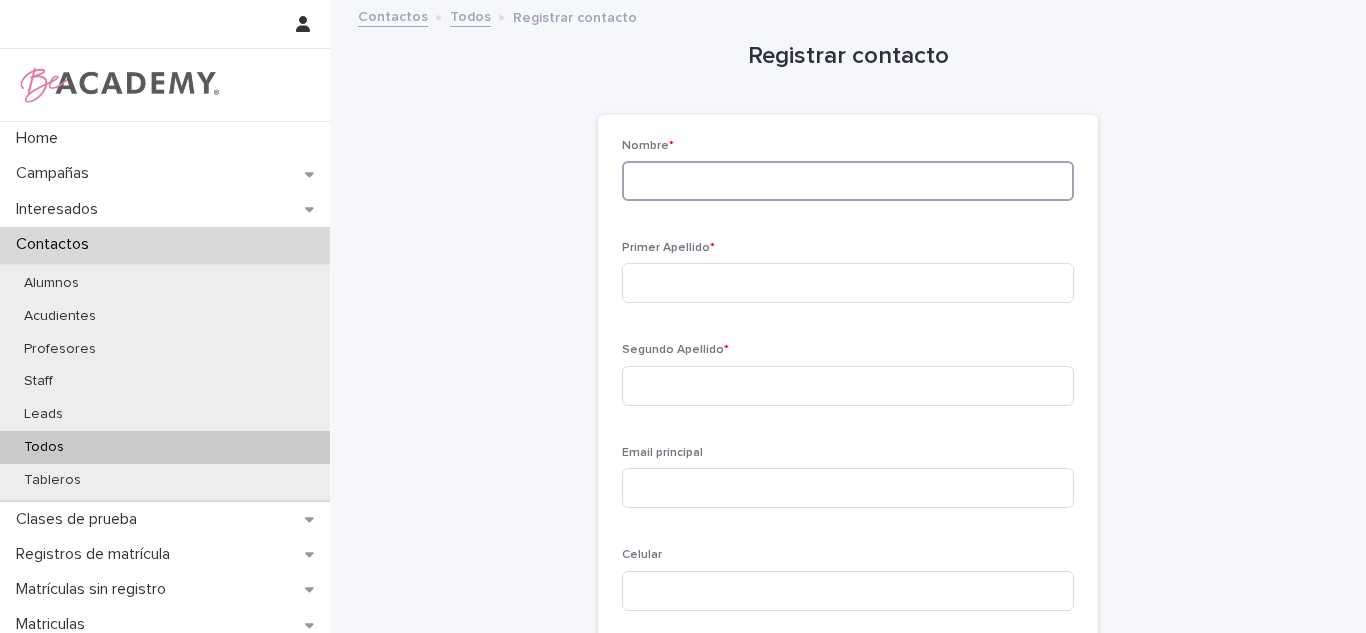 click at bounding box center (848, 181) 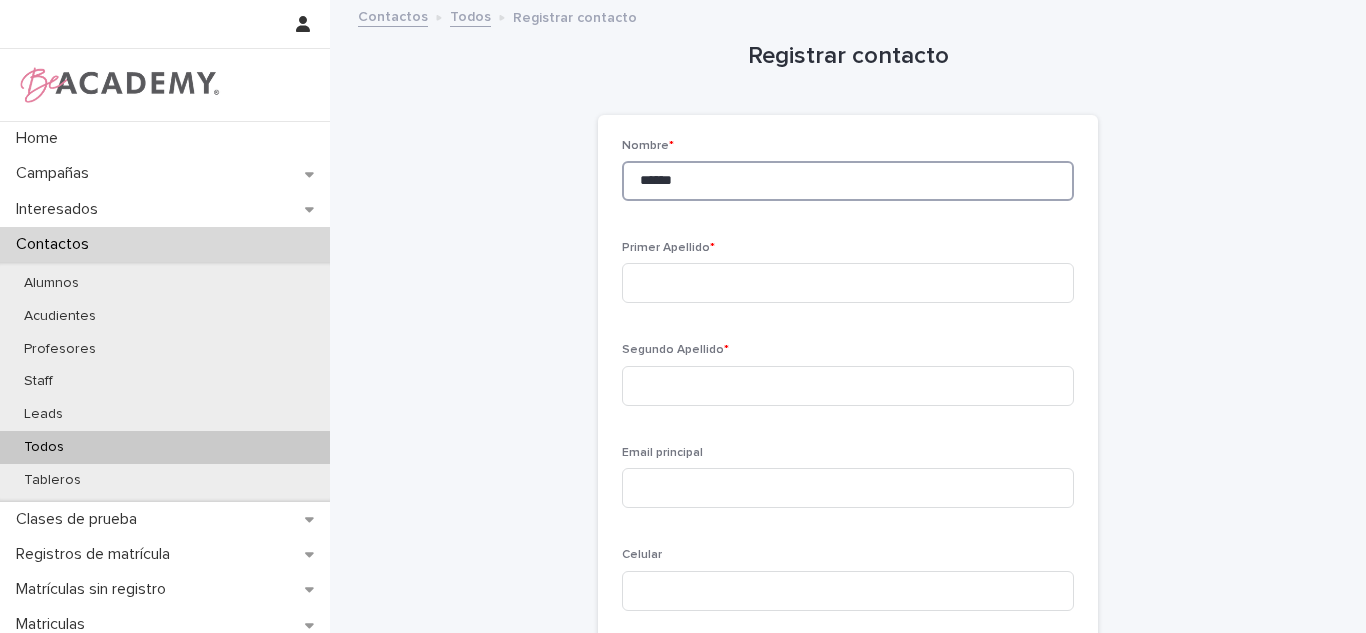 type on "******" 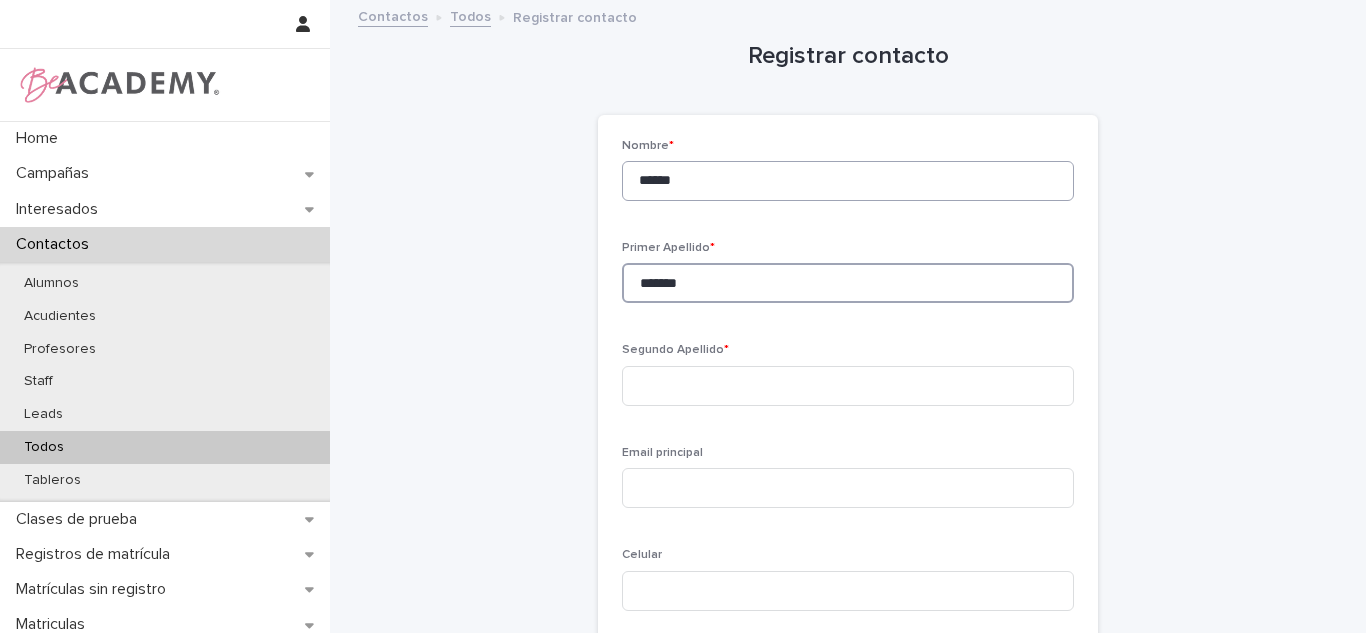 type on "*******" 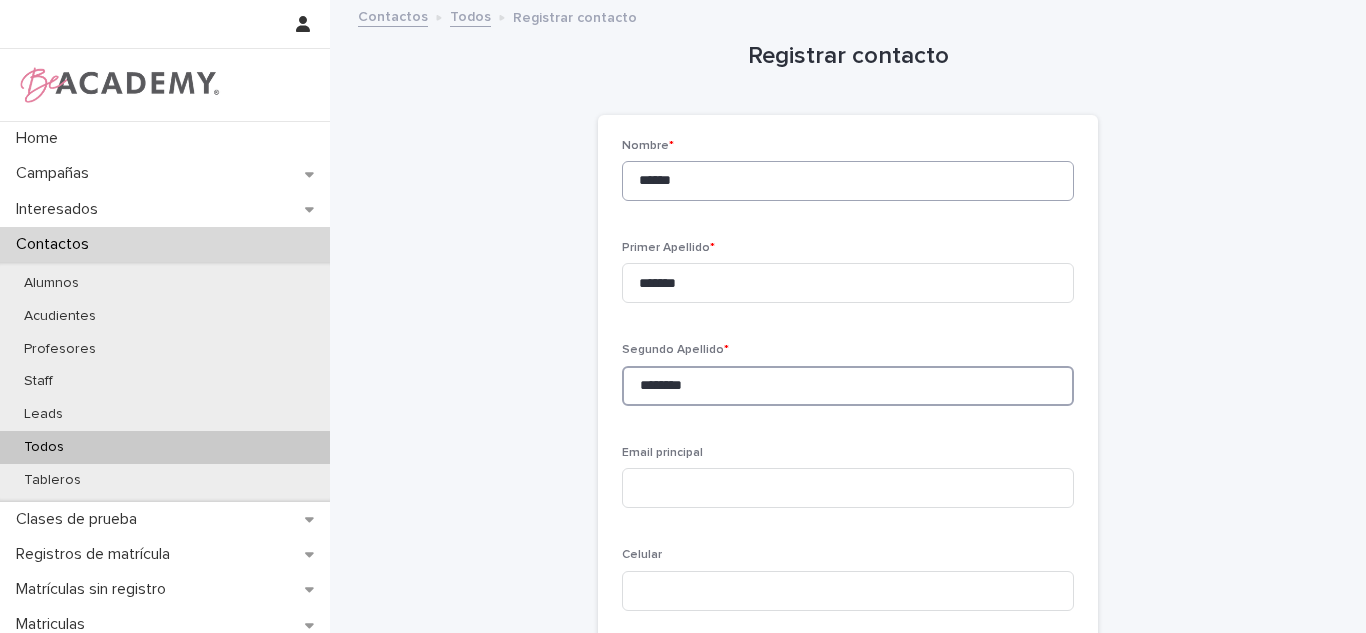 type on "********" 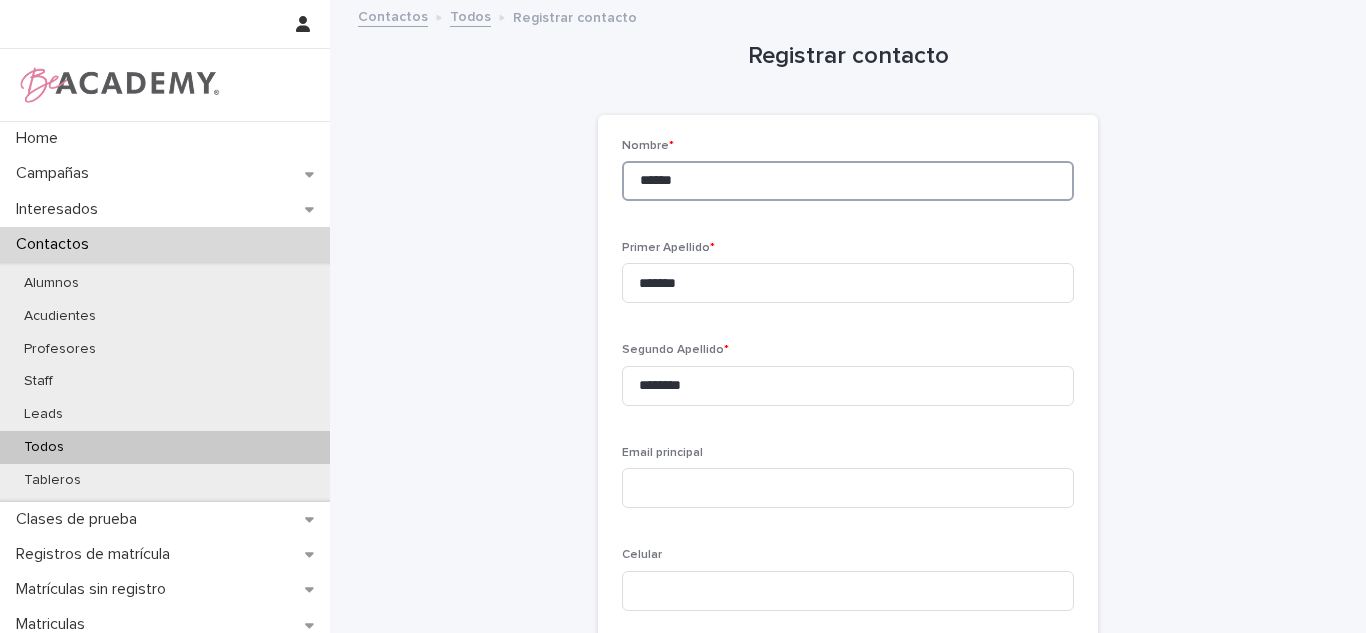 drag, startPoint x: 752, startPoint y: 175, endPoint x: 353, endPoint y: 197, distance: 399.60605 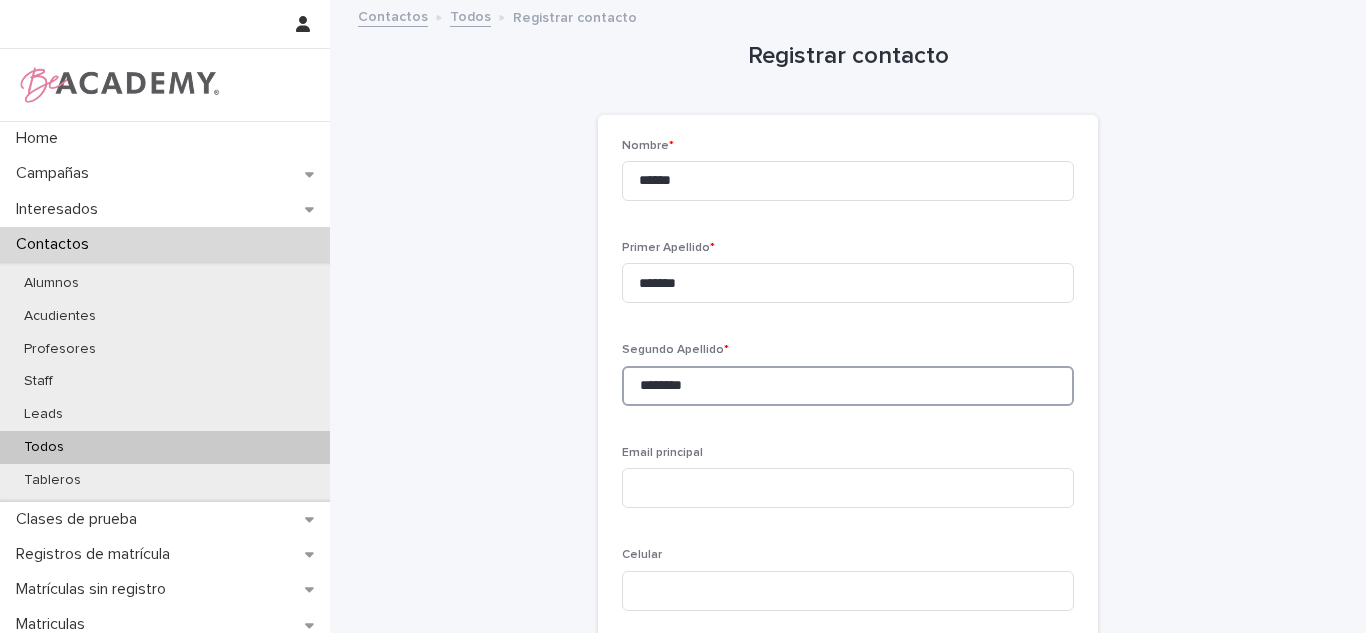 scroll, scrollTop: 325, scrollLeft: 0, axis: vertical 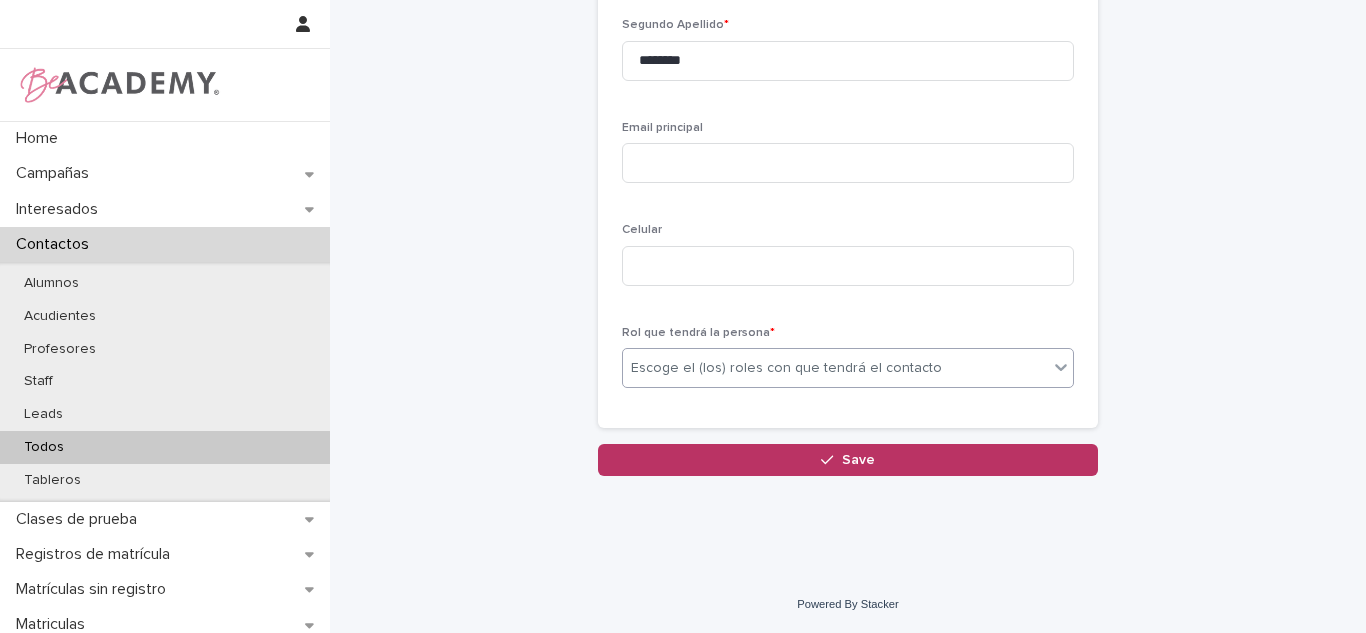click on "Escoge el (los) roles con que tendrá el contacto" at bounding box center [786, 368] 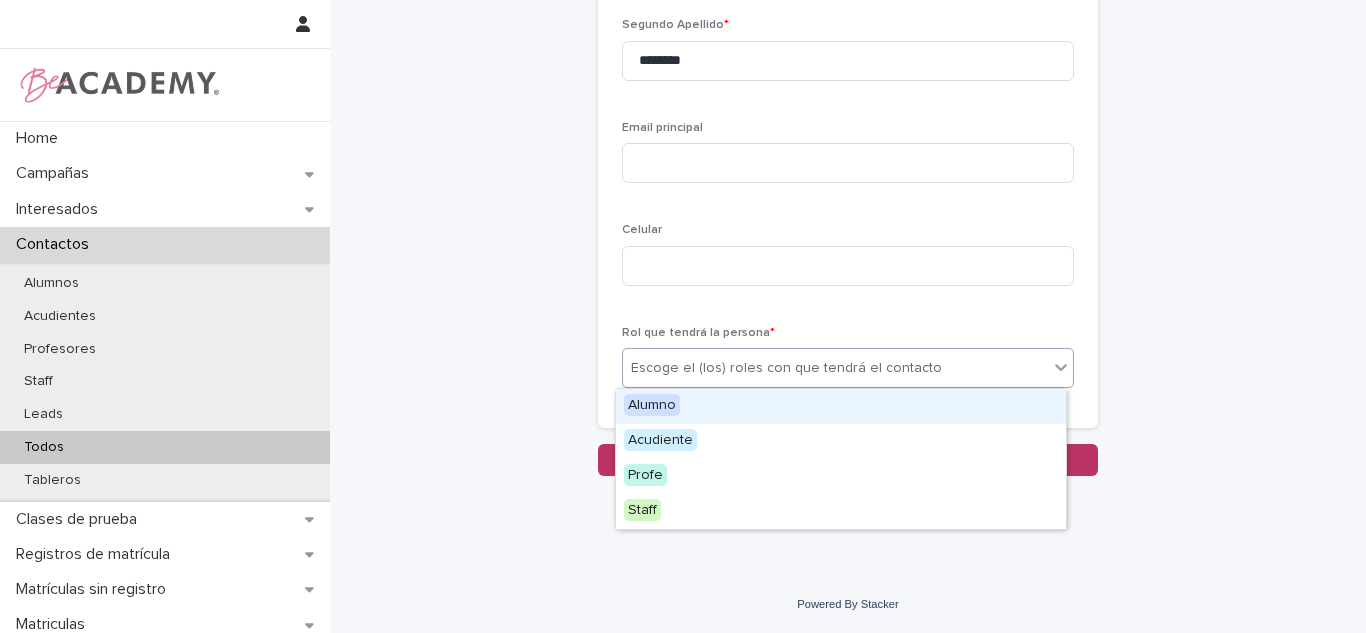 click on "Alumno" at bounding box center (652, 405) 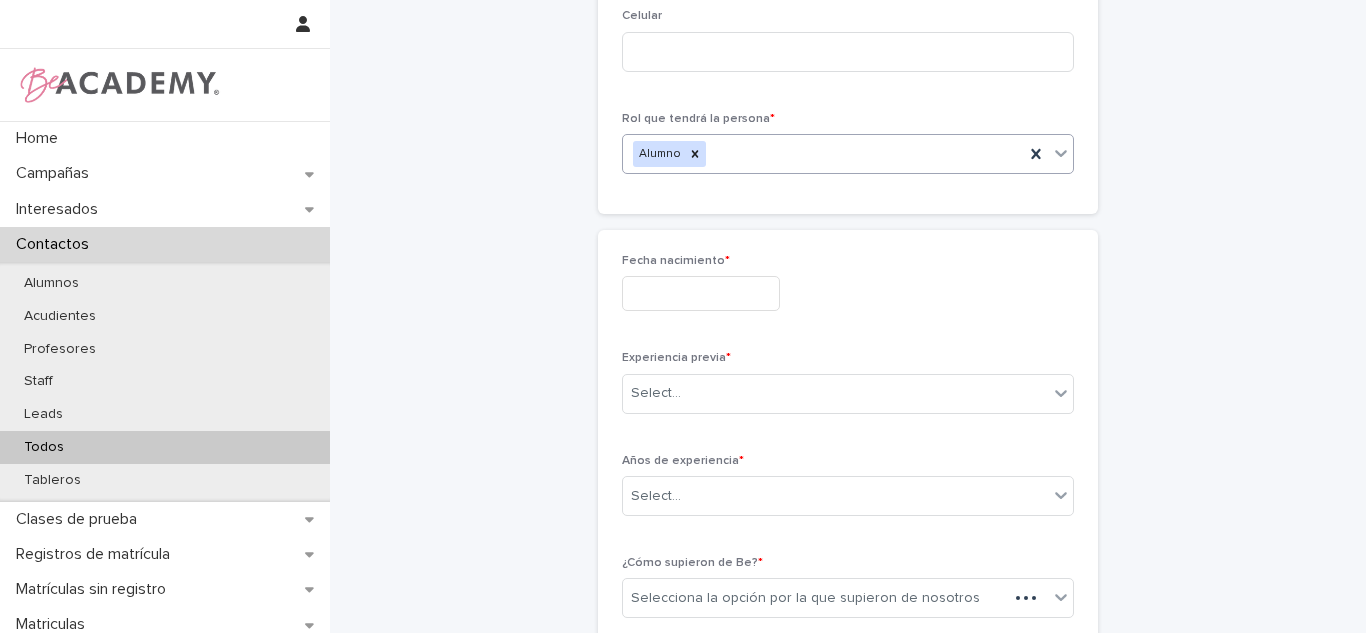 scroll, scrollTop: 547, scrollLeft: 0, axis: vertical 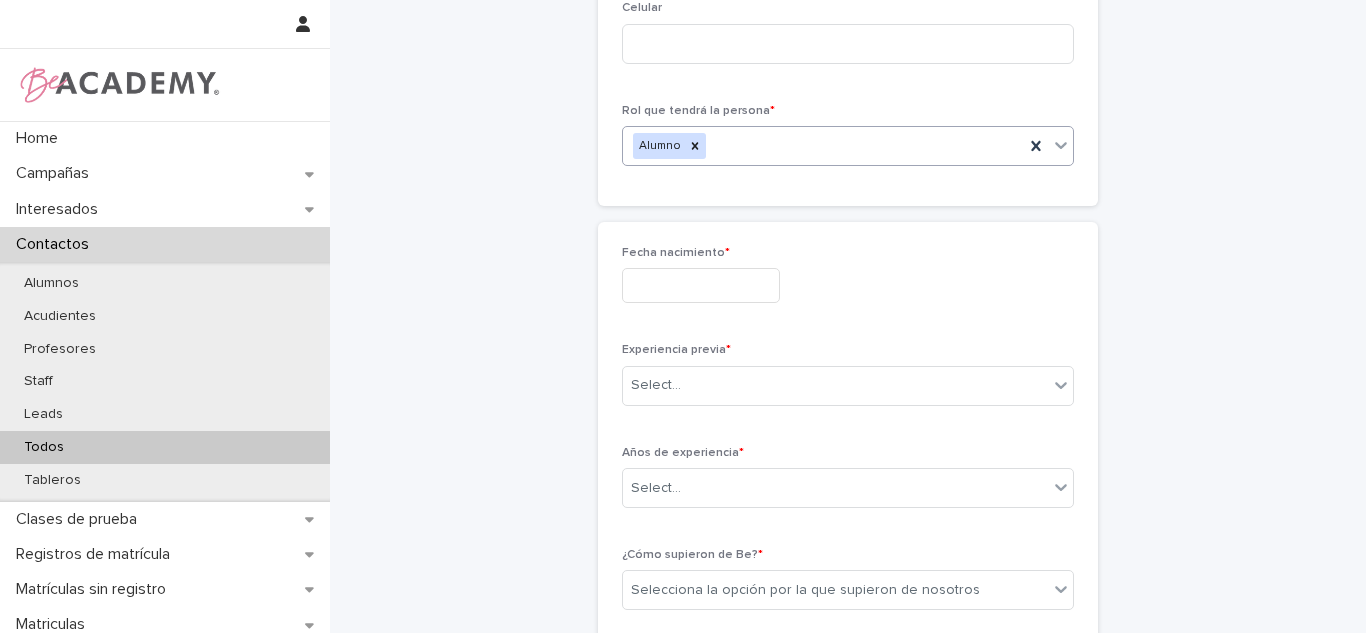 click at bounding box center (701, 285) 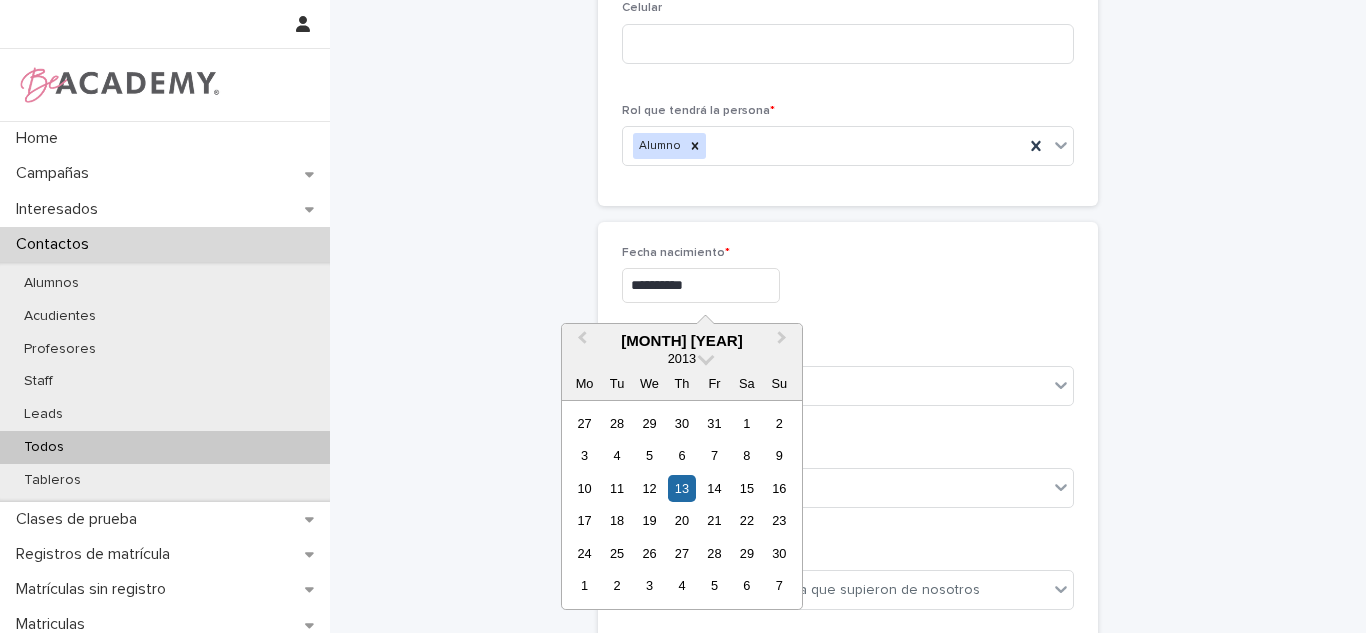 click on "**********" at bounding box center [701, 285] 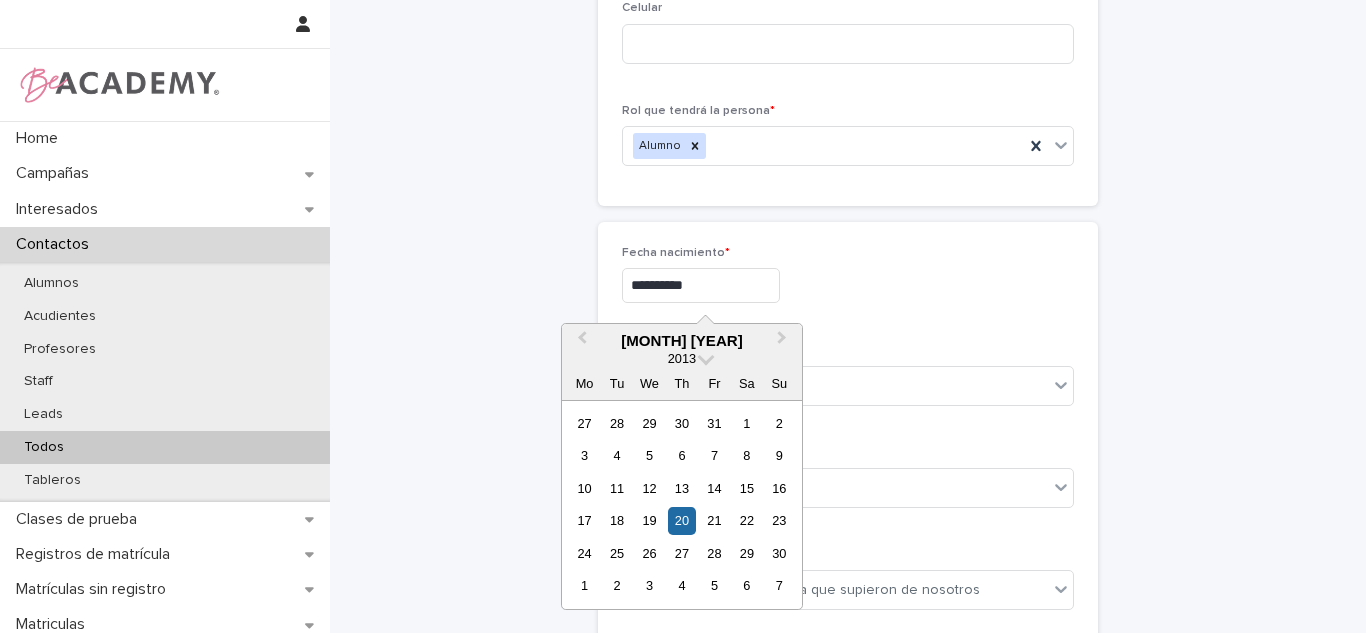 type on "**********" 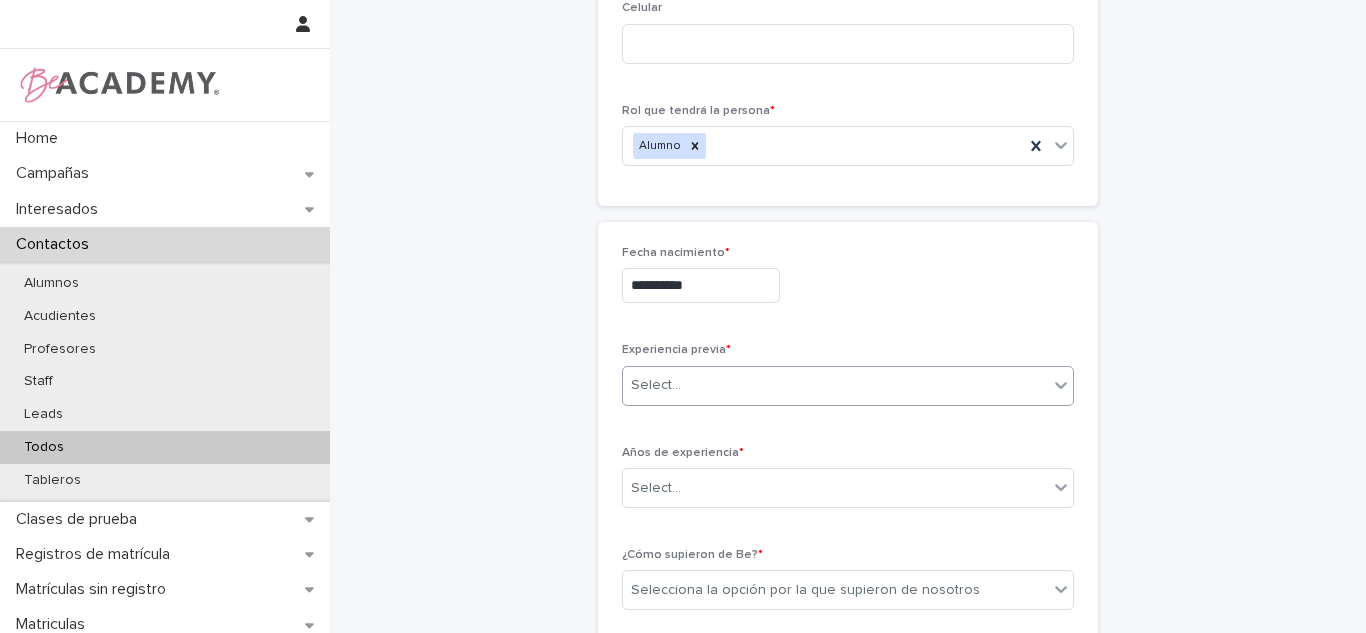 click on "Select..." at bounding box center [835, 385] 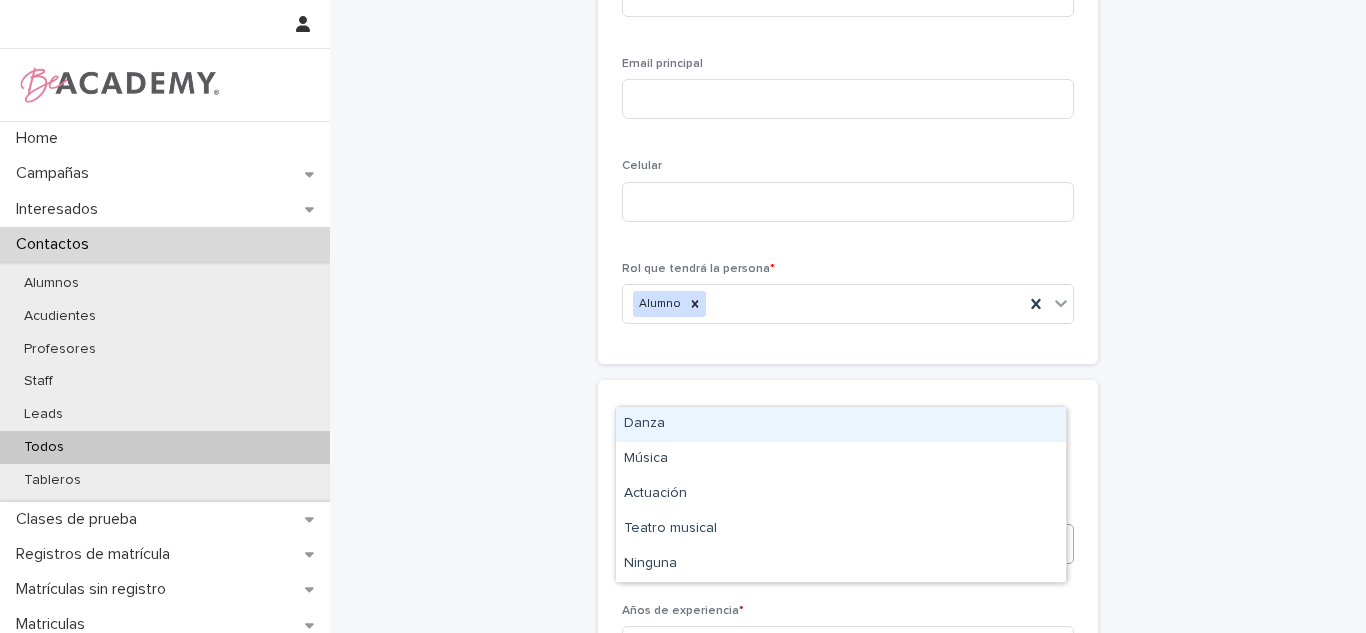click on "**********" at bounding box center [848, 235] 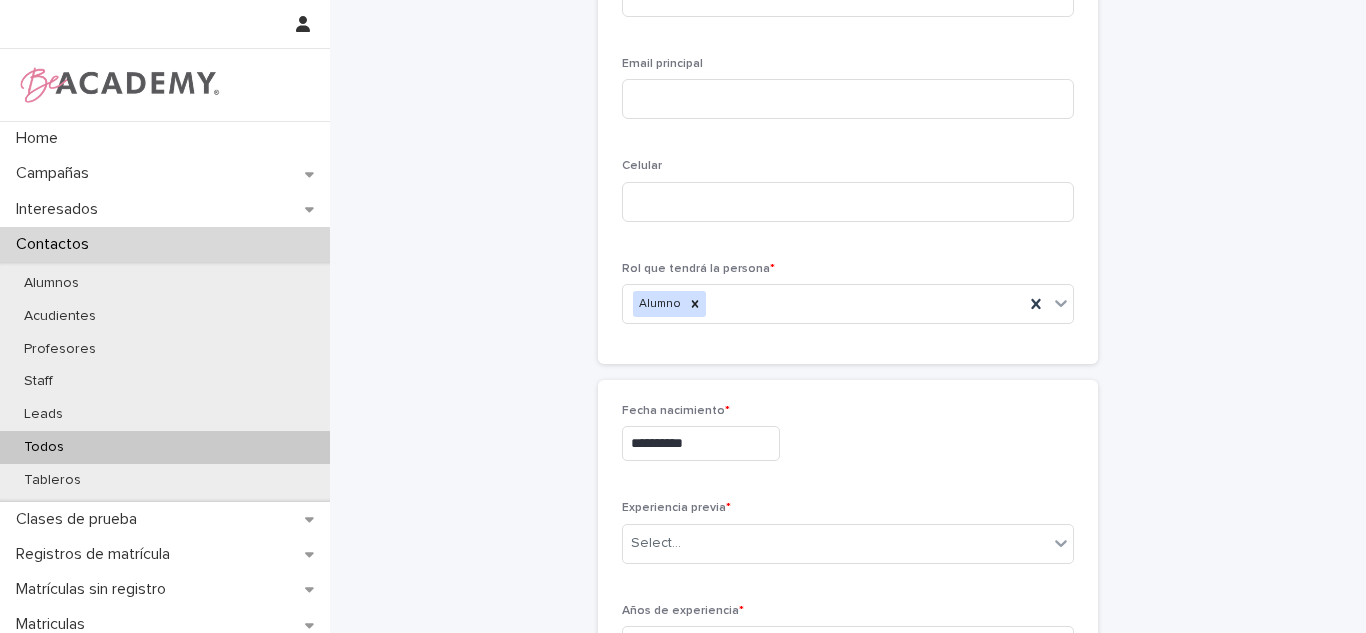 scroll, scrollTop: 484, scrollLeft: 0, axis: vertical 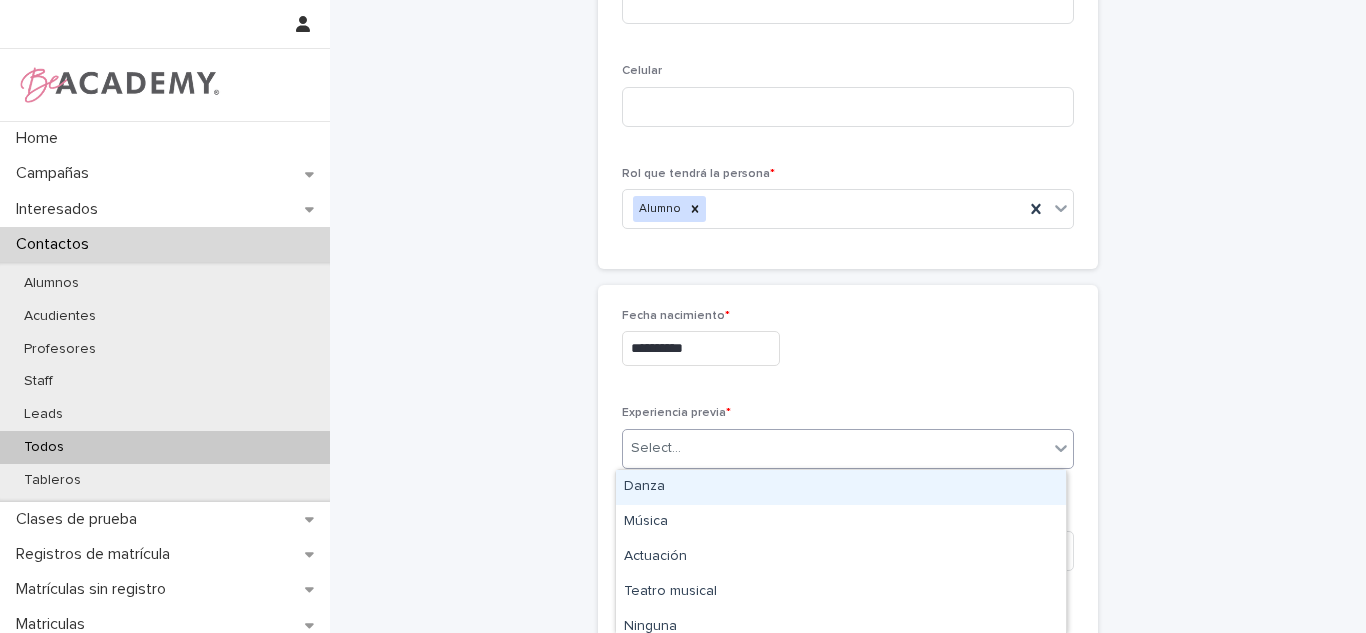 click on "Select..." at bounding box center (835, 448) 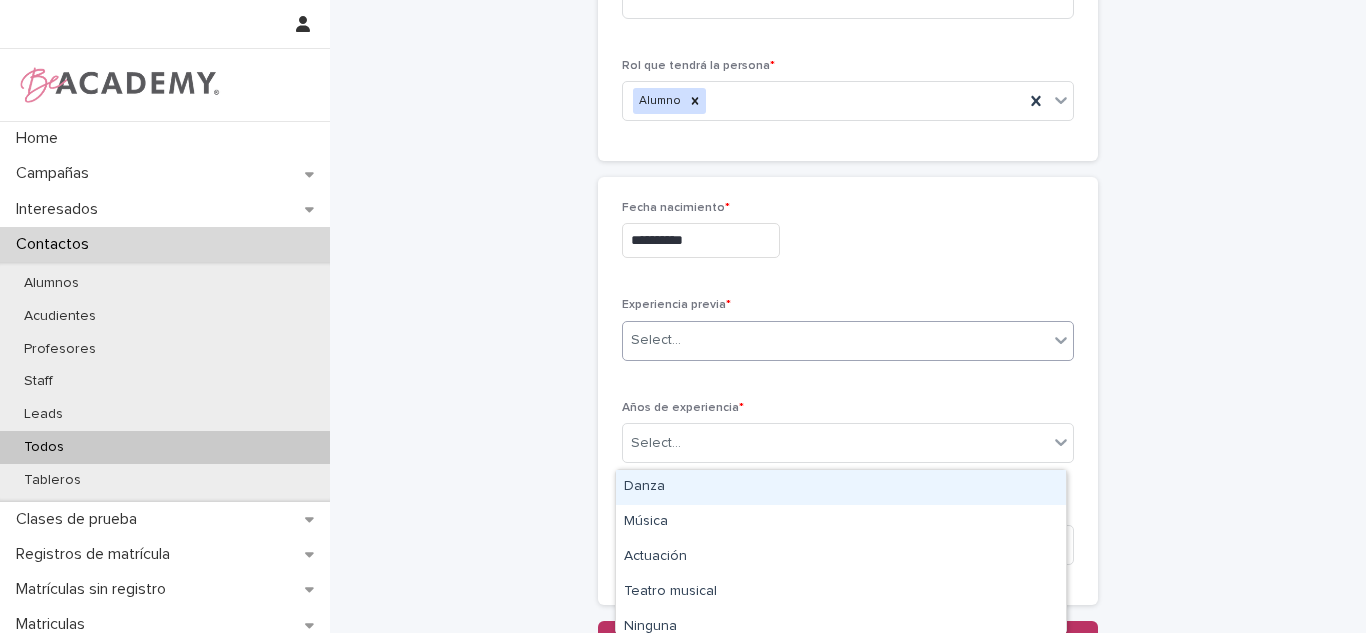 scroll, scrollTop: 594, scrollLeft: 0, axis: vertical 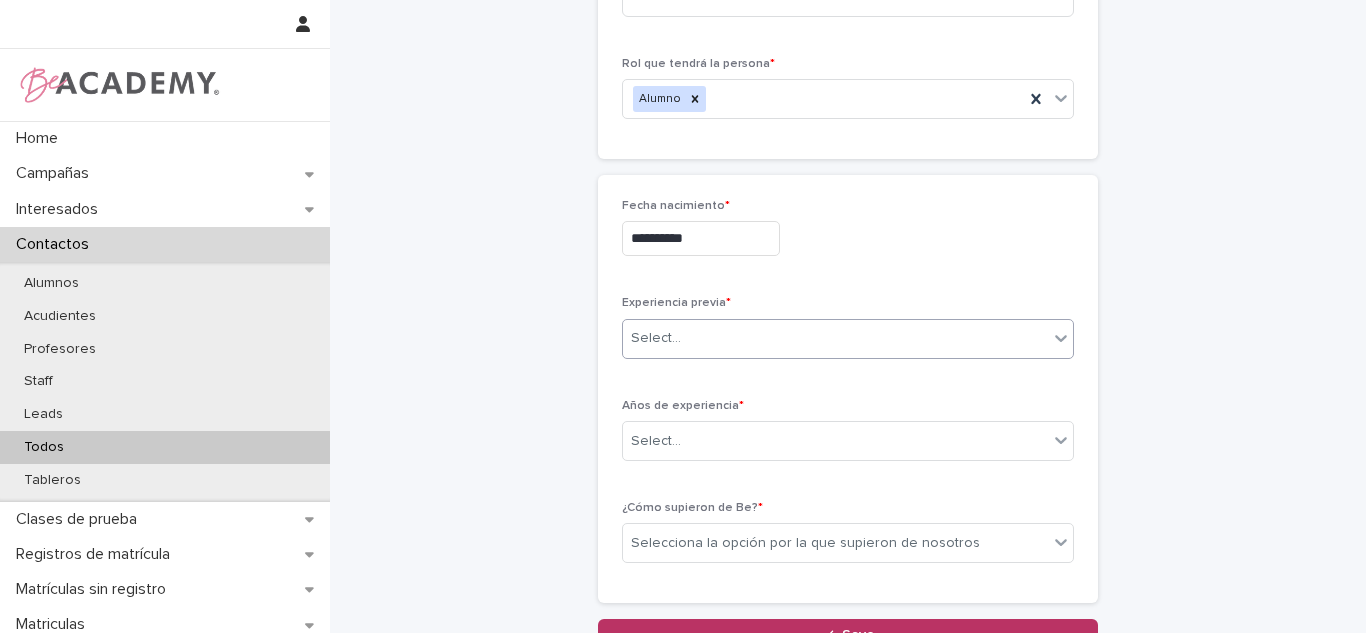 click on "Select..." at bounding box center (835, 338) 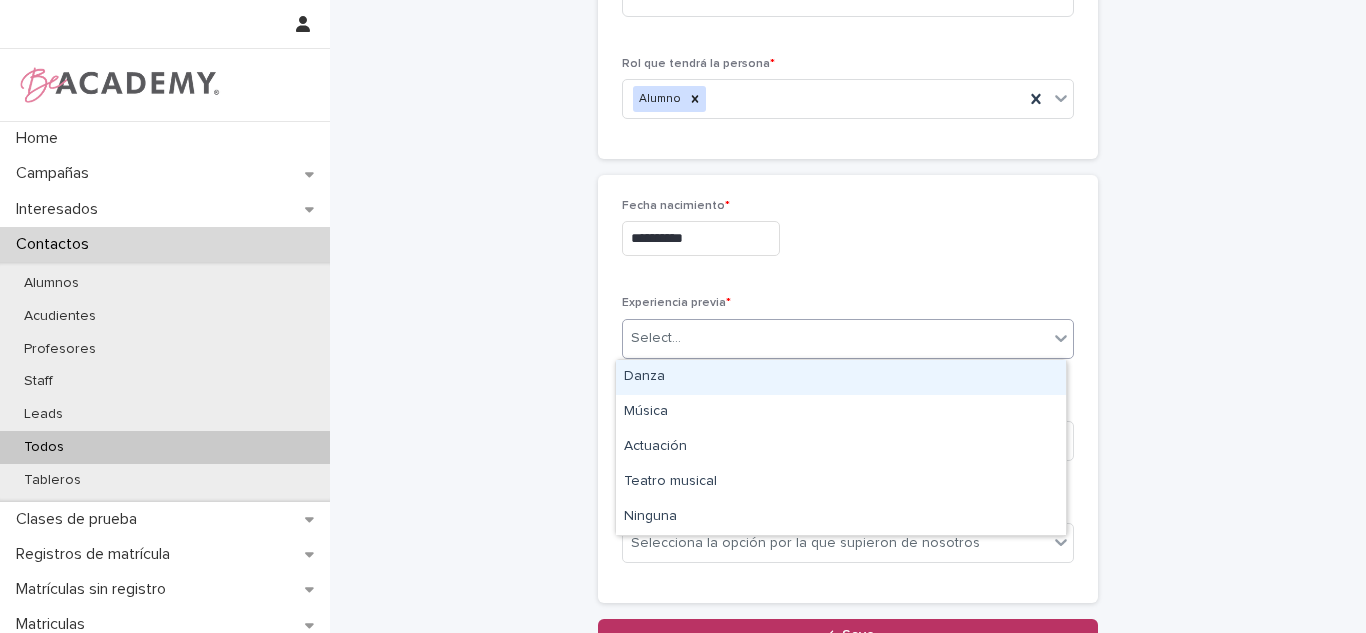 click on "Danza" at bounding box center [841, 377] 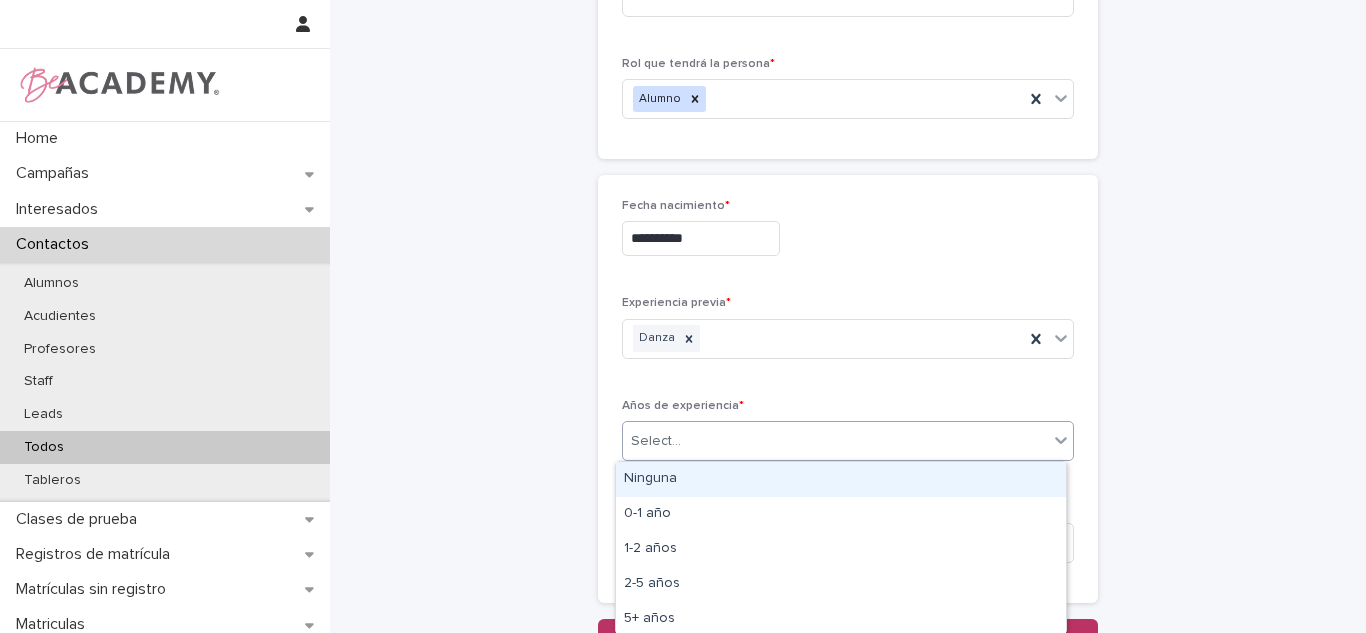 drag, startPoint x: 677, startPoint y: 441, endPoint x: 677, endPoint y: 496, distance: 55 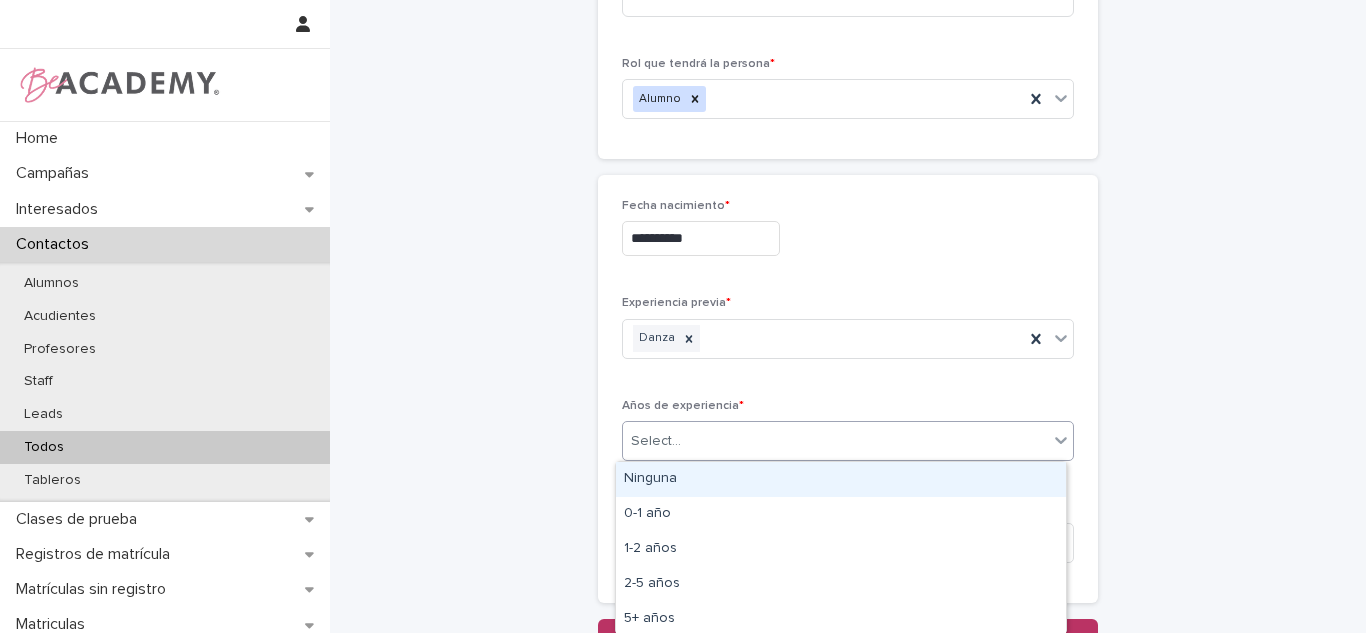 drag, startPoint x: 898, startPoint y: 286, endPoint x: 866, endPoint y: 313, distance: 41.868843 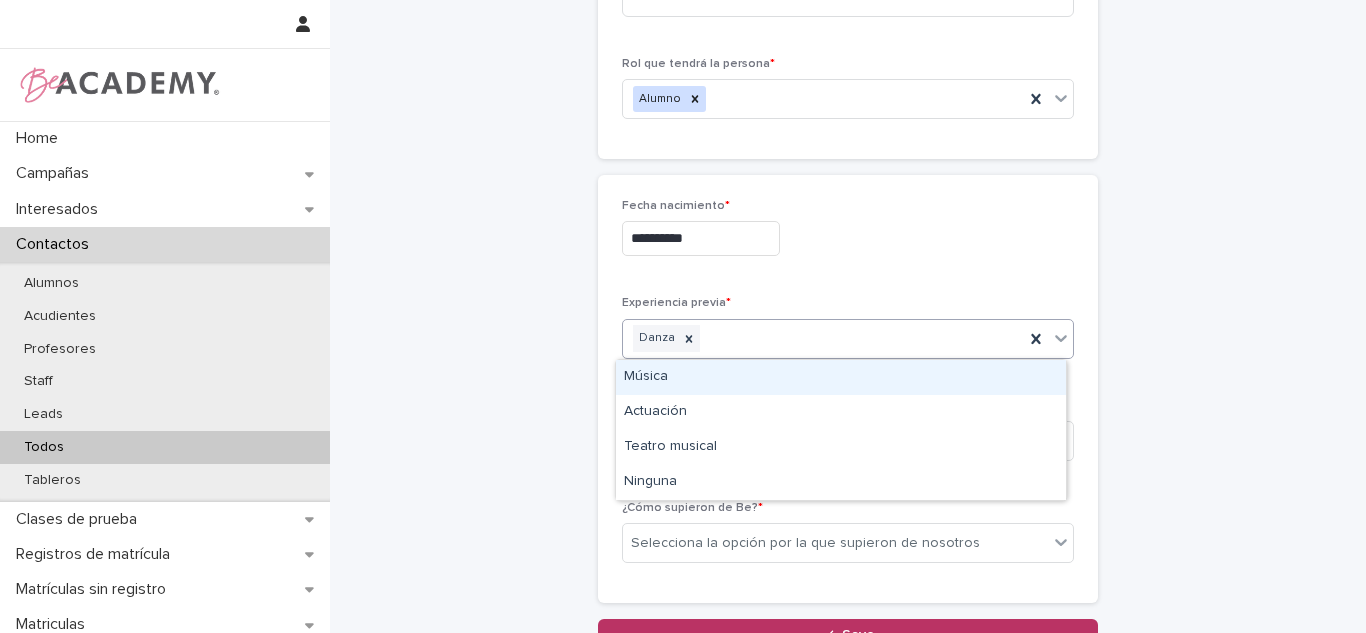 click on "Danza" at bounding box center (823, 338) 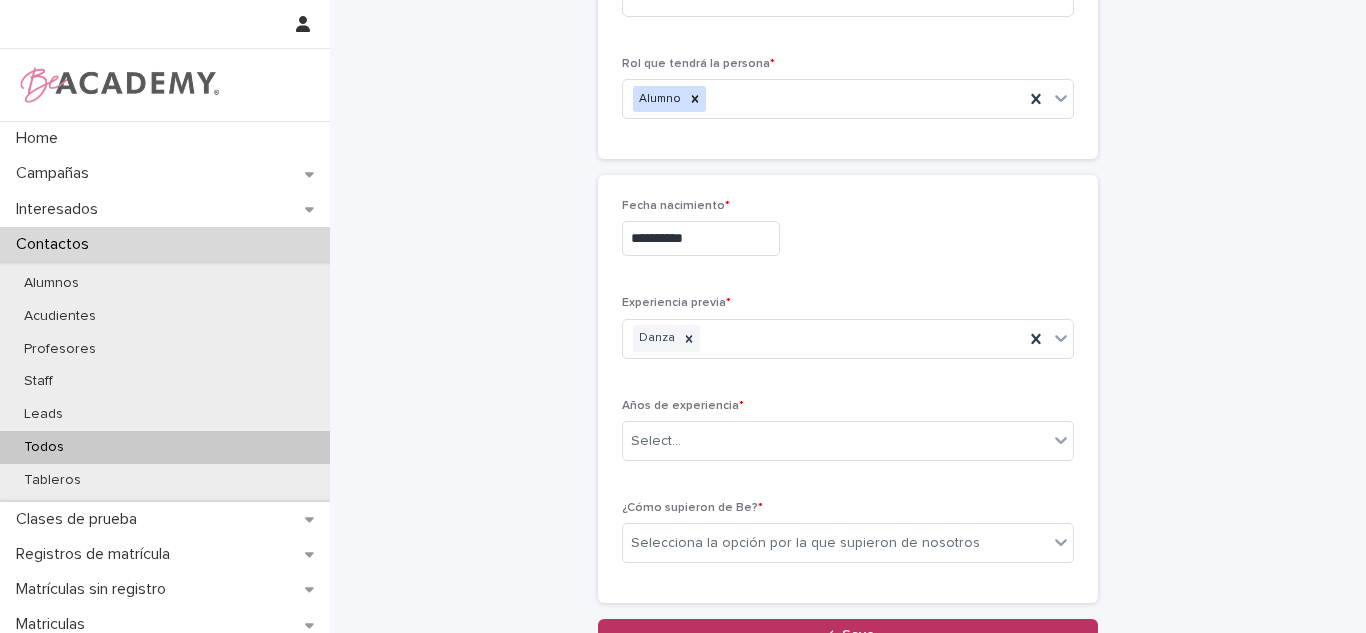 click on "**********" at bounding box center [848, 235] 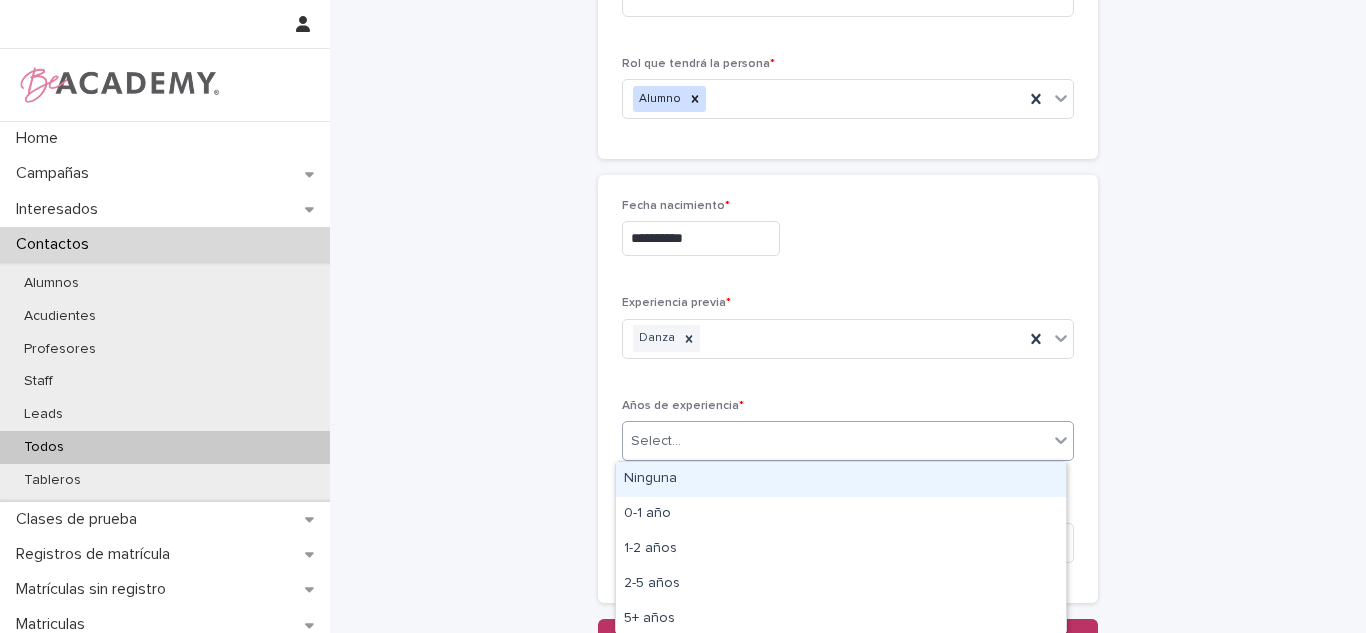 click on "Select..." at bounding box center [835, 441] 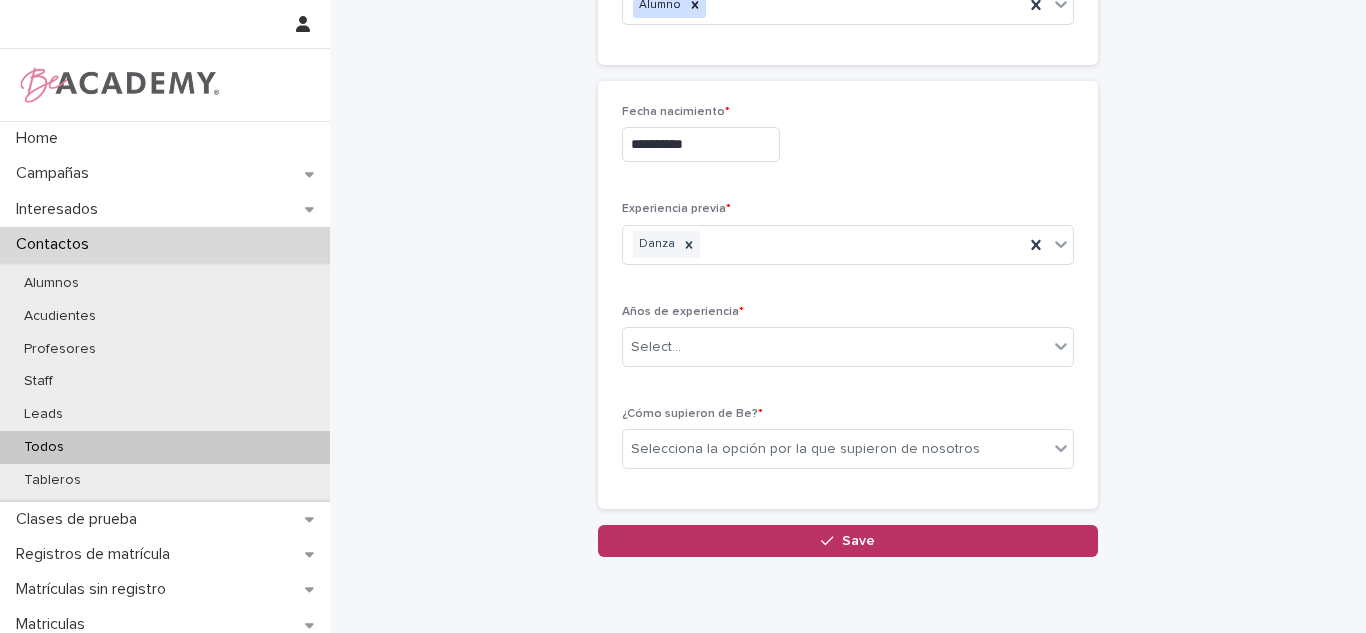 click on "**********" at bounding box center [848, 295] 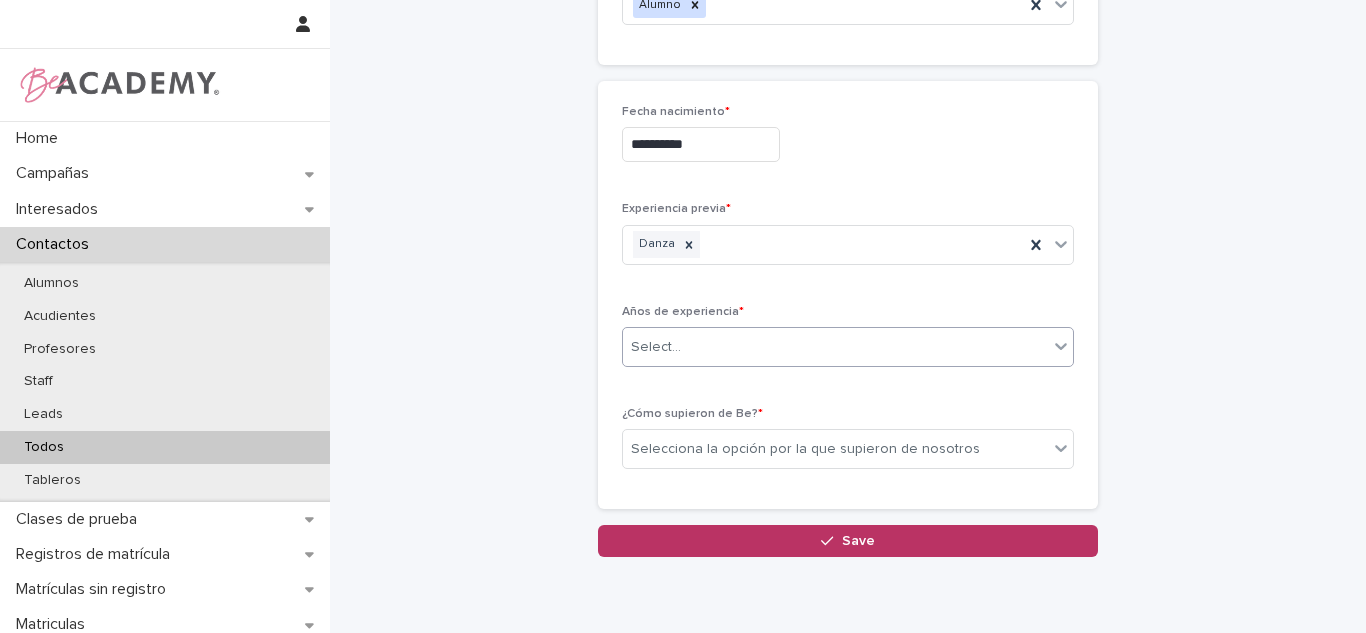 click on "Select..." at bounding box center (835, 347) 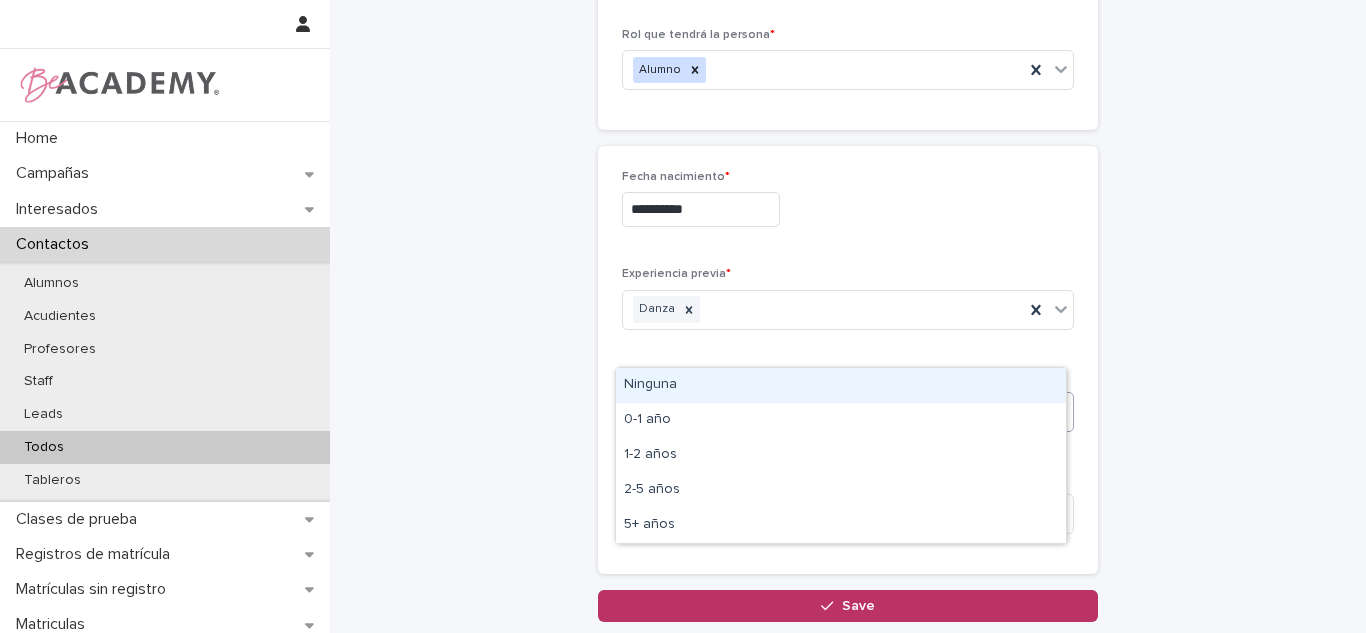 scroll, scrollTop: 588, scrollLeft: 0, axis: vertical 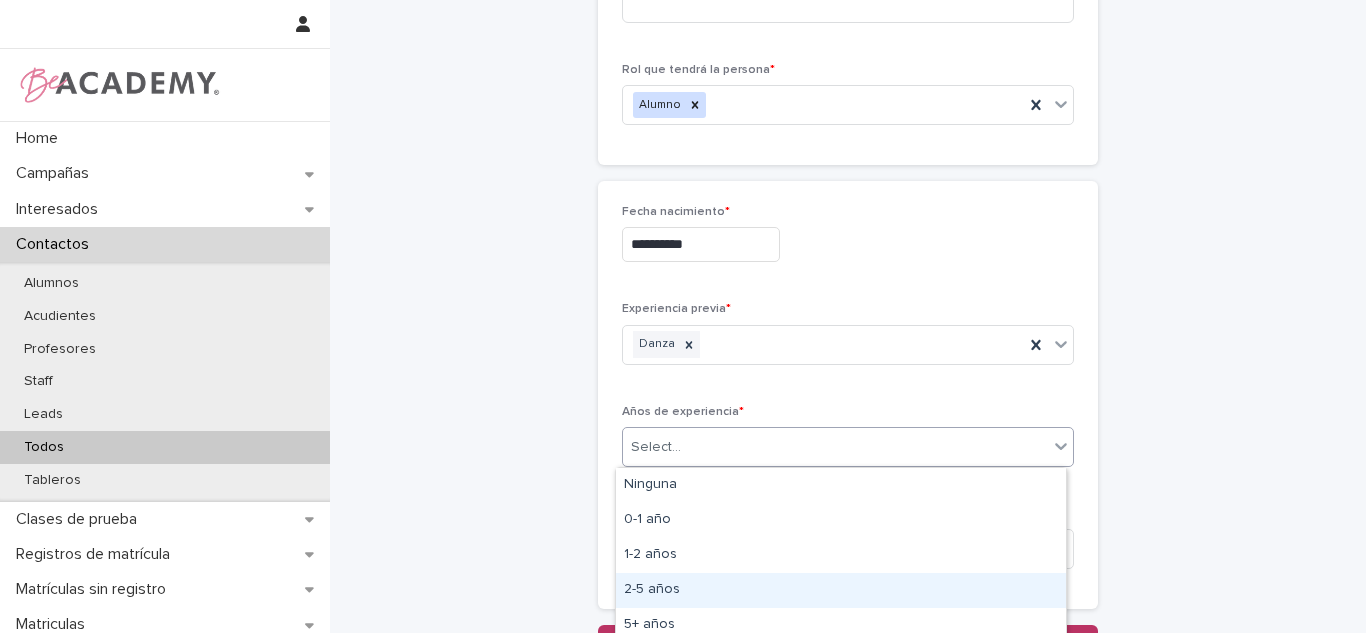 click on "2-5 años" at bounding box center (841, 590) 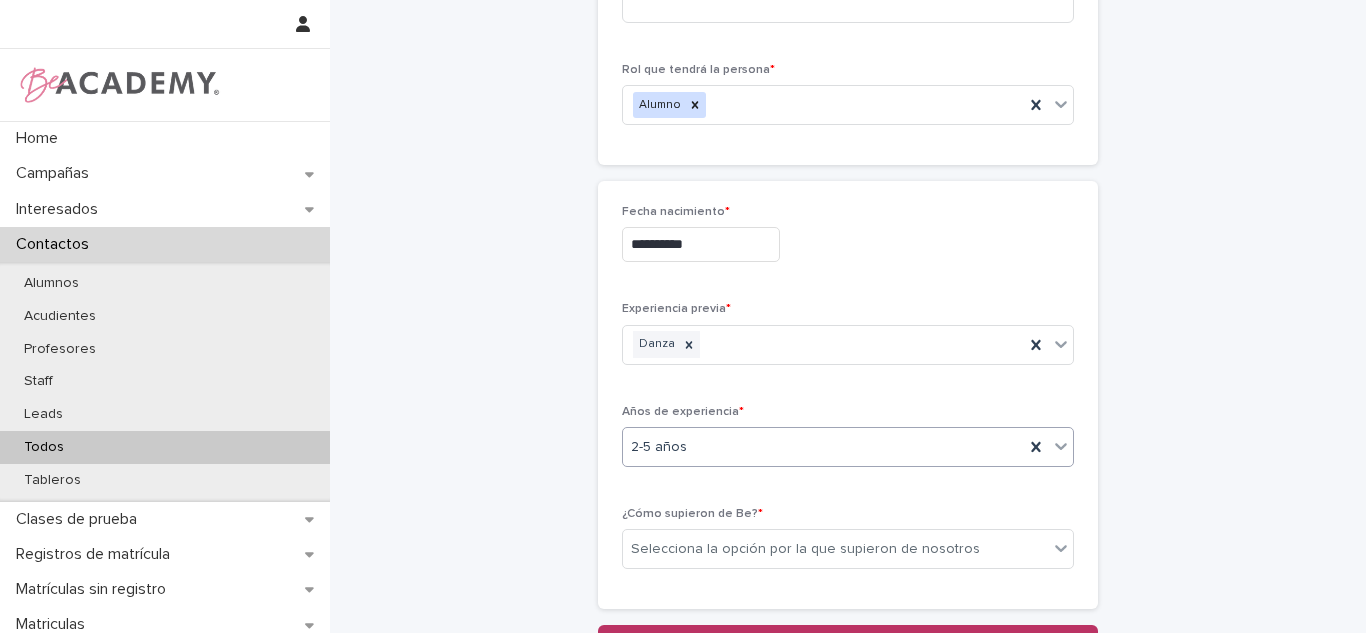 scroll, scrollTop: 753, scrollLeft: 0, axis: vertical 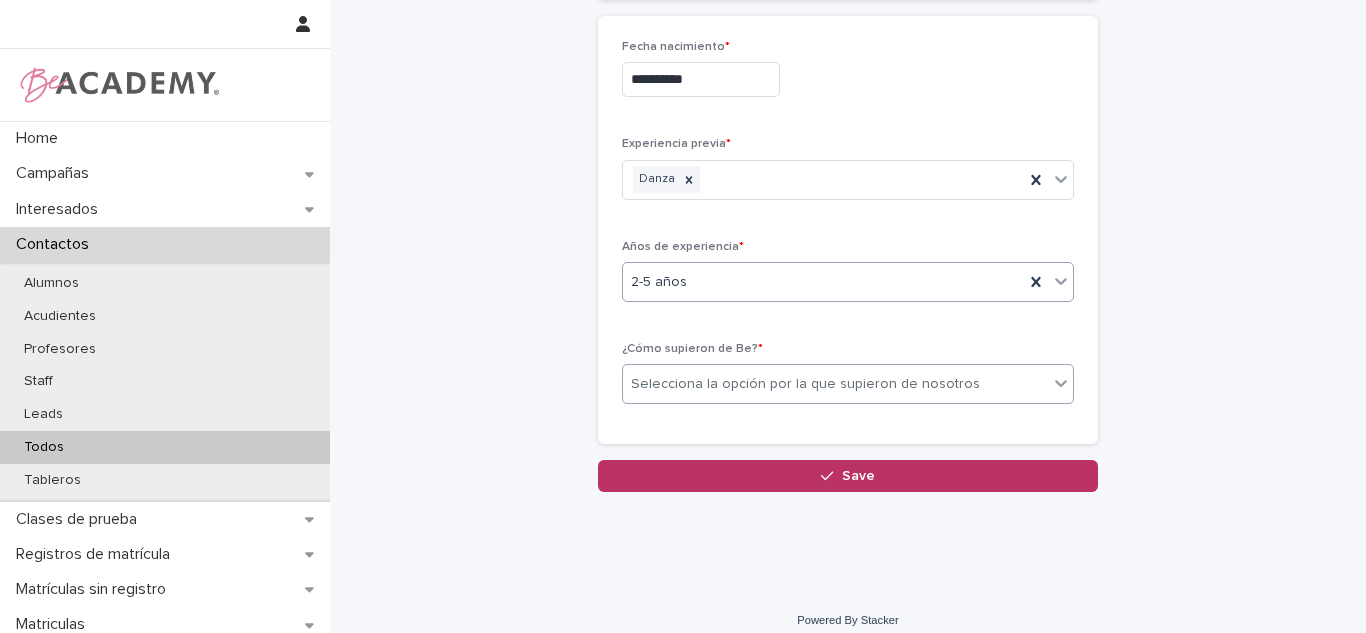 click on "Selecciona la opción por la que supieron de nosotros" at bounding box center (805, 384) 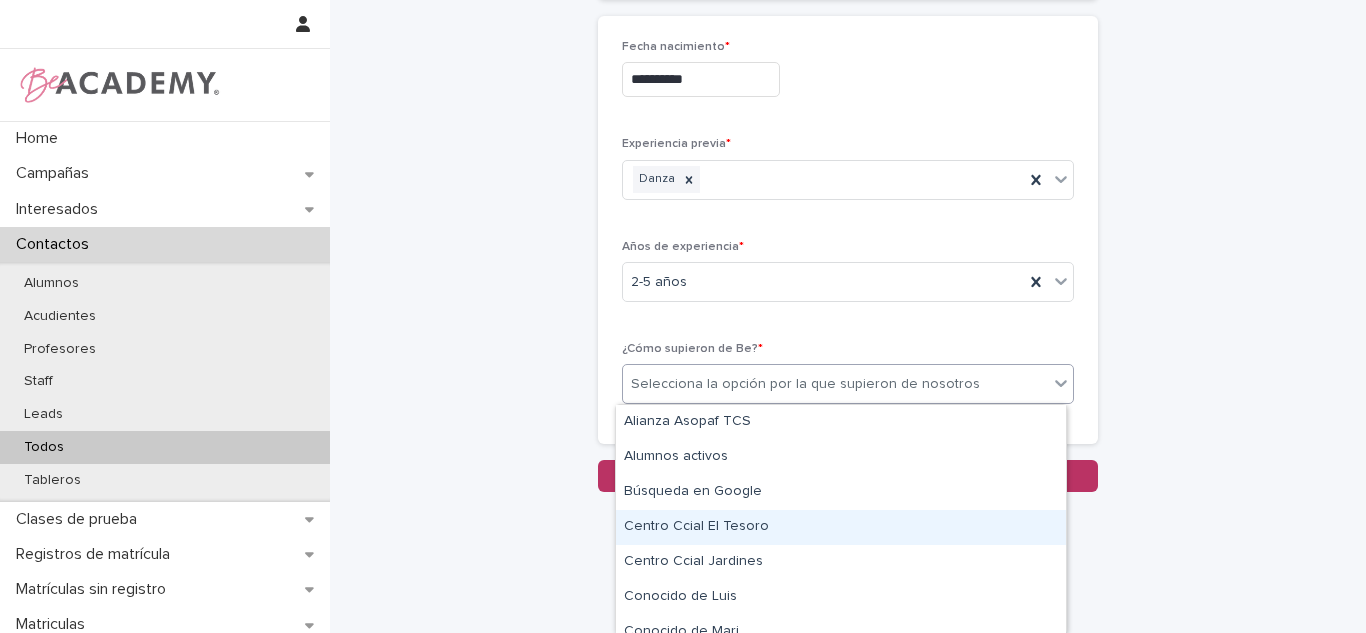 click on "Centro Ccial El Tesoro" at bounding box center [841, 527] 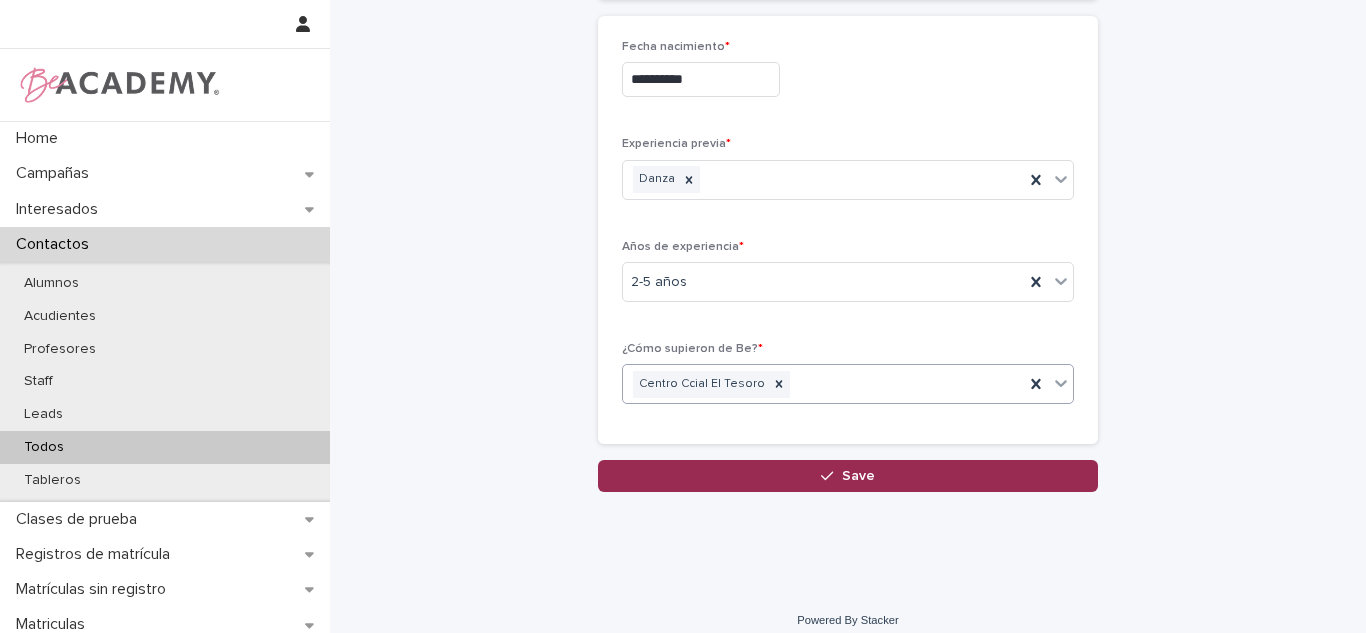 click on "Save" at bounding box center (848, 476) 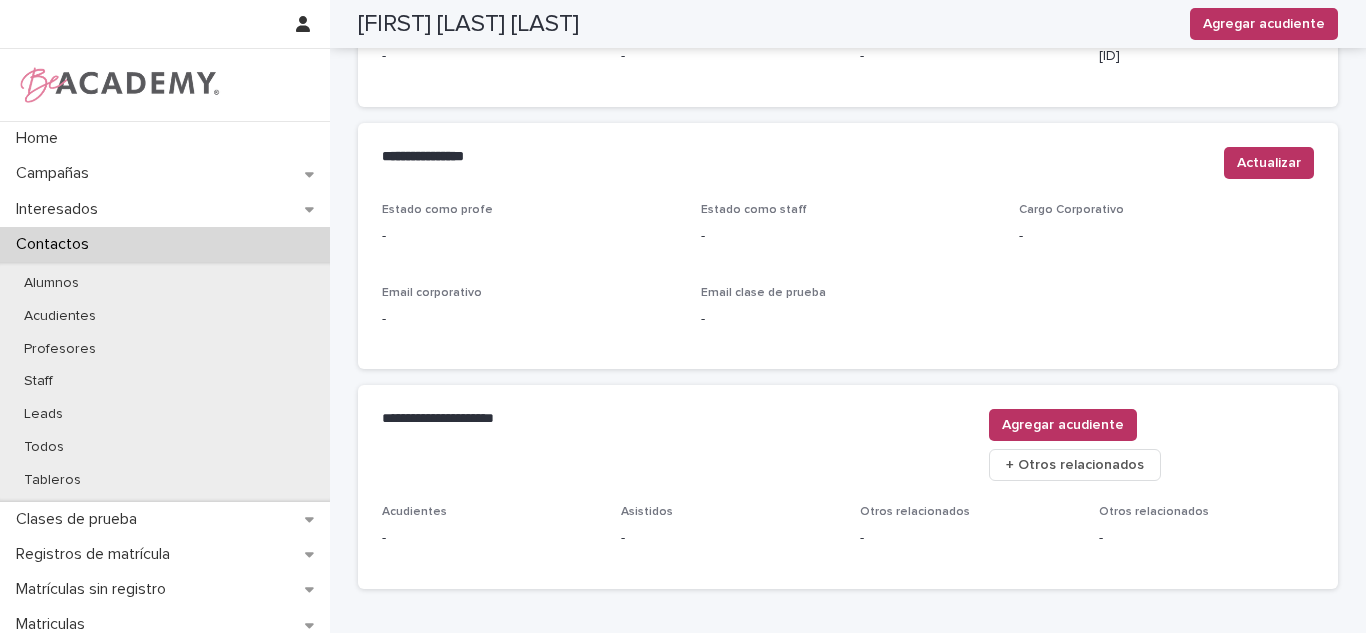 scroll, scrollTop: 0, scrollLeft: 0, axis: both 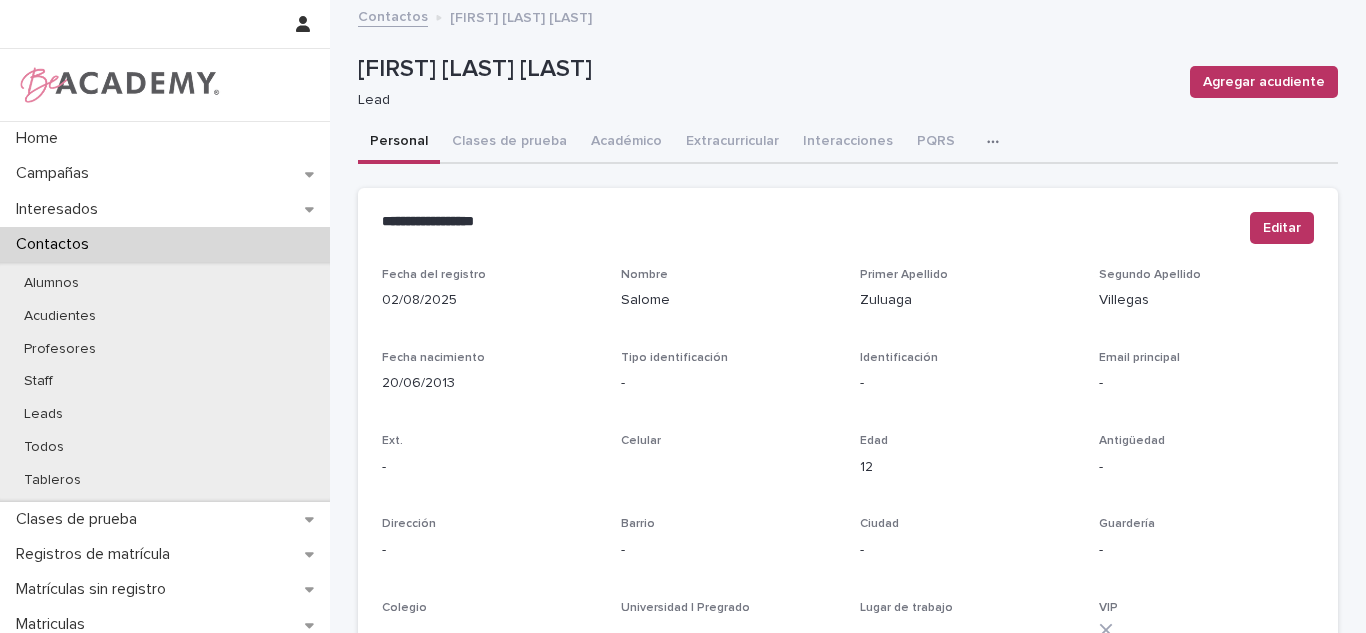 click on "Agregar acudiente" at bounding box center [1260, 82] 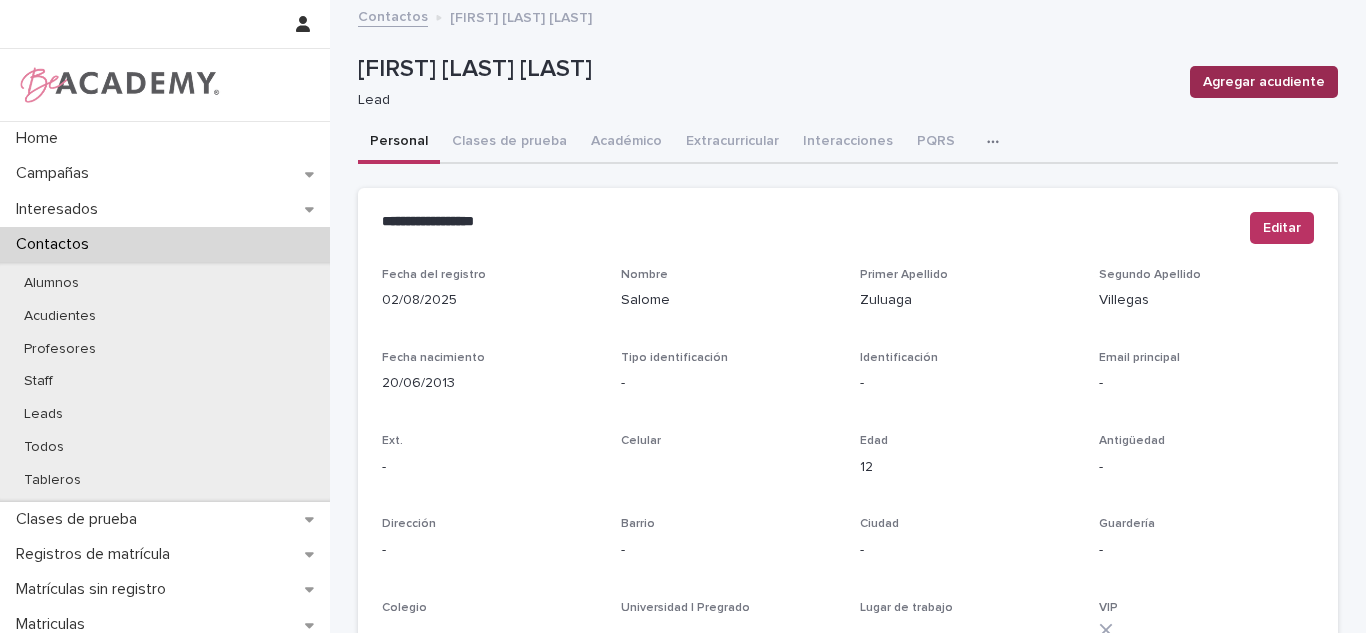 click on "Agregar acudiente" at bounding box center [1264, 82] 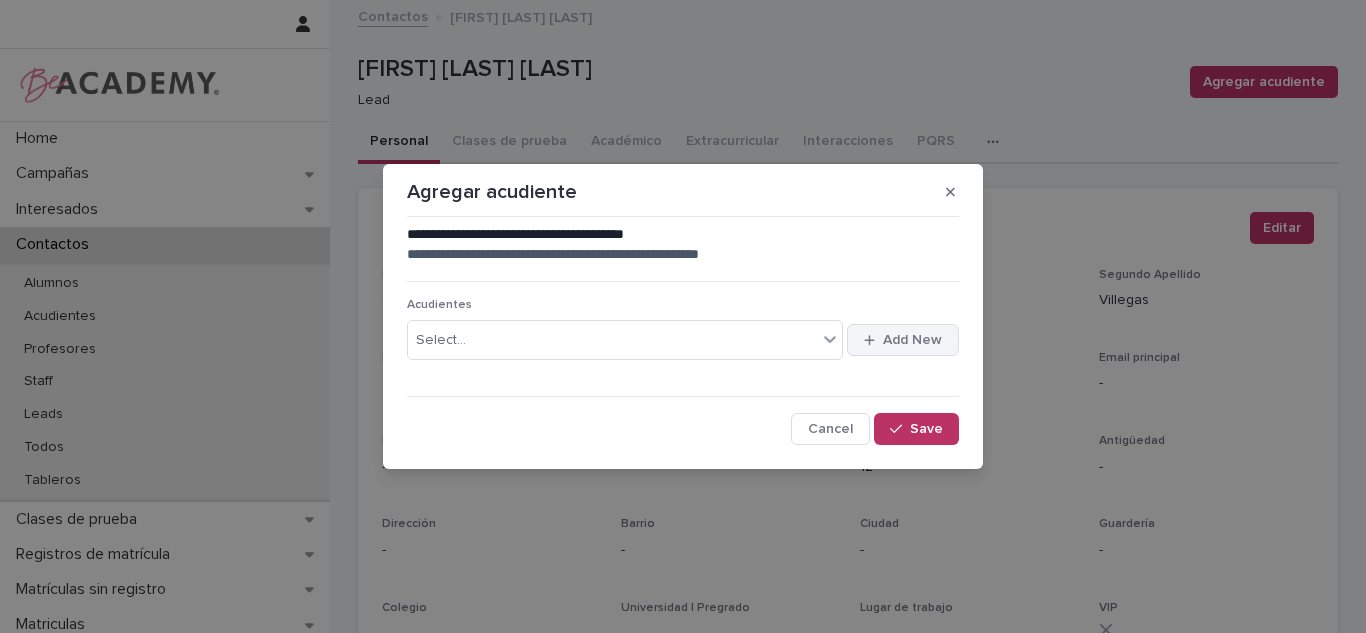 click on "Add New" at bounding box center [912, 340] 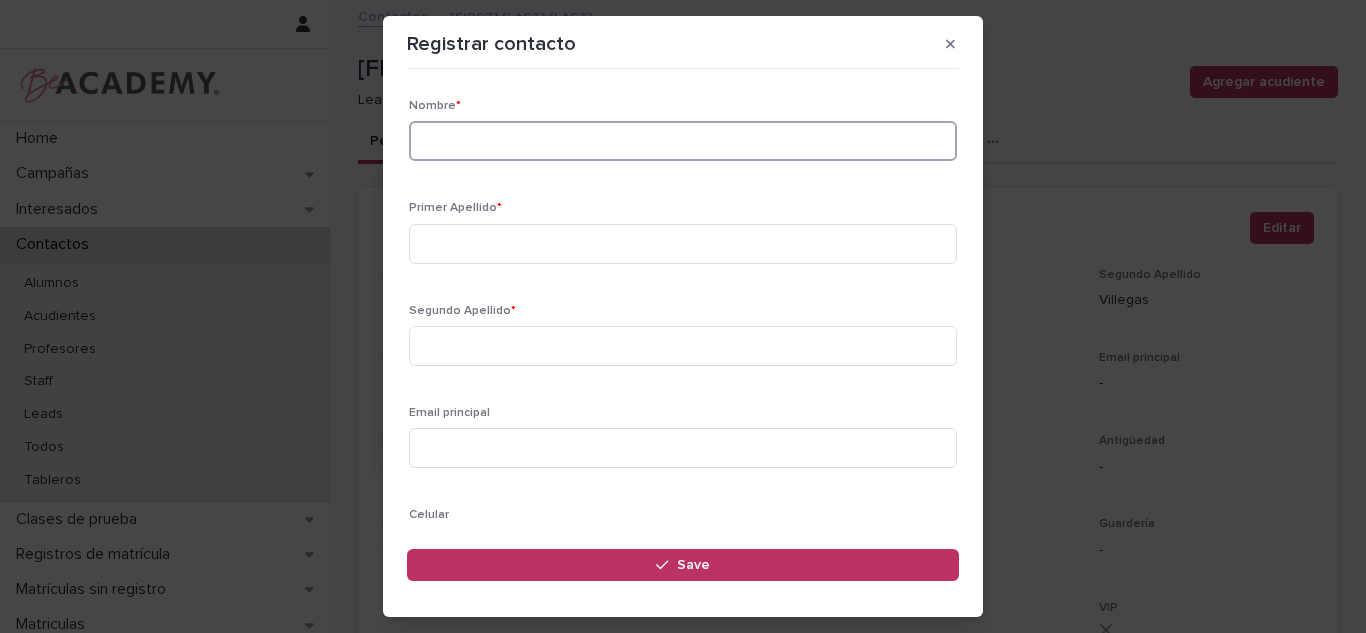 click at bounding box center [683, 141] 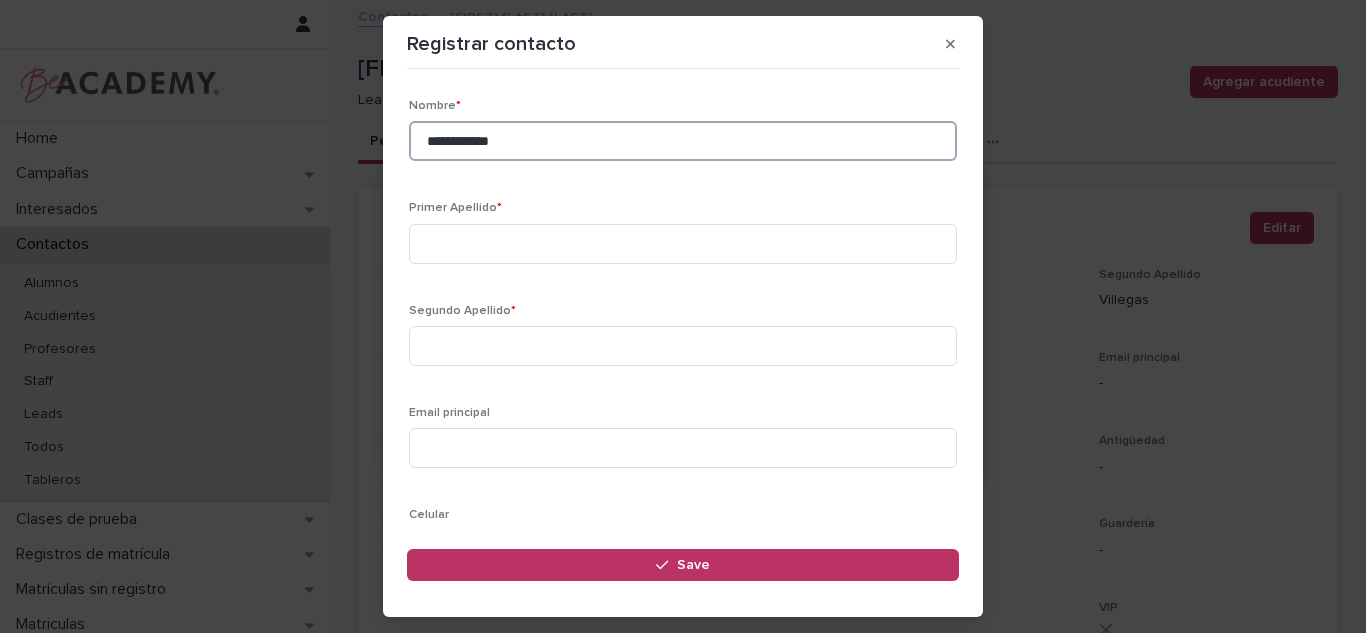 type on "**********" 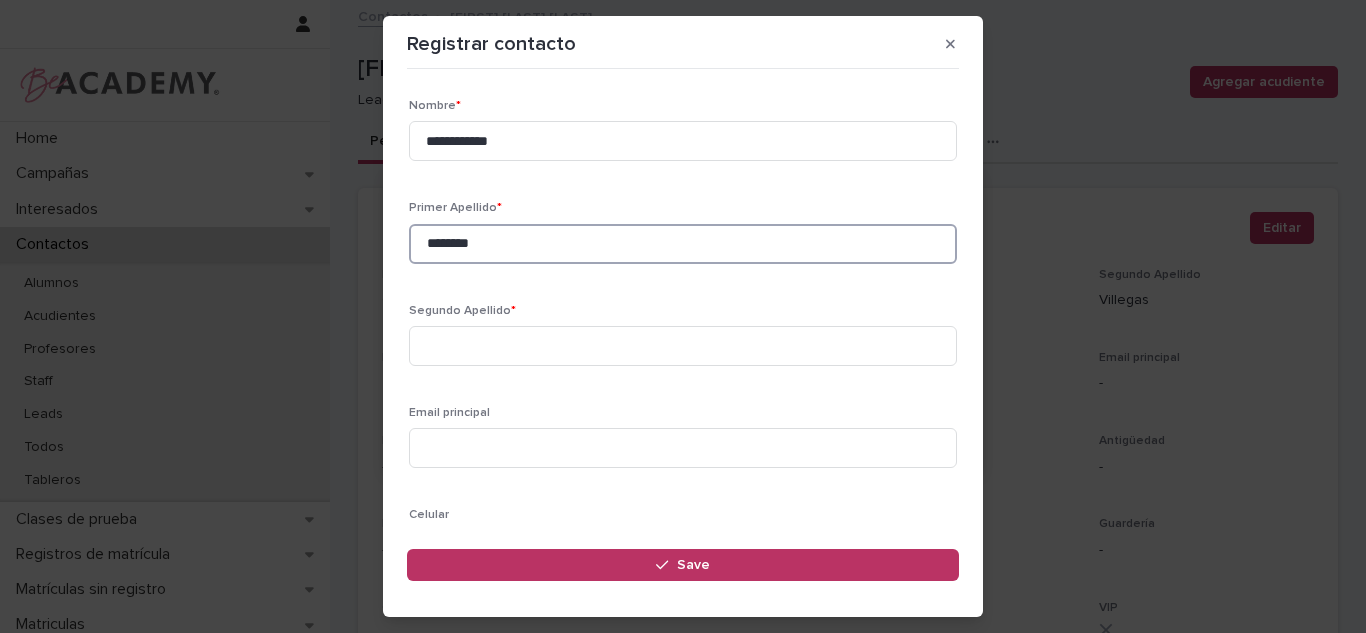 type on "********" 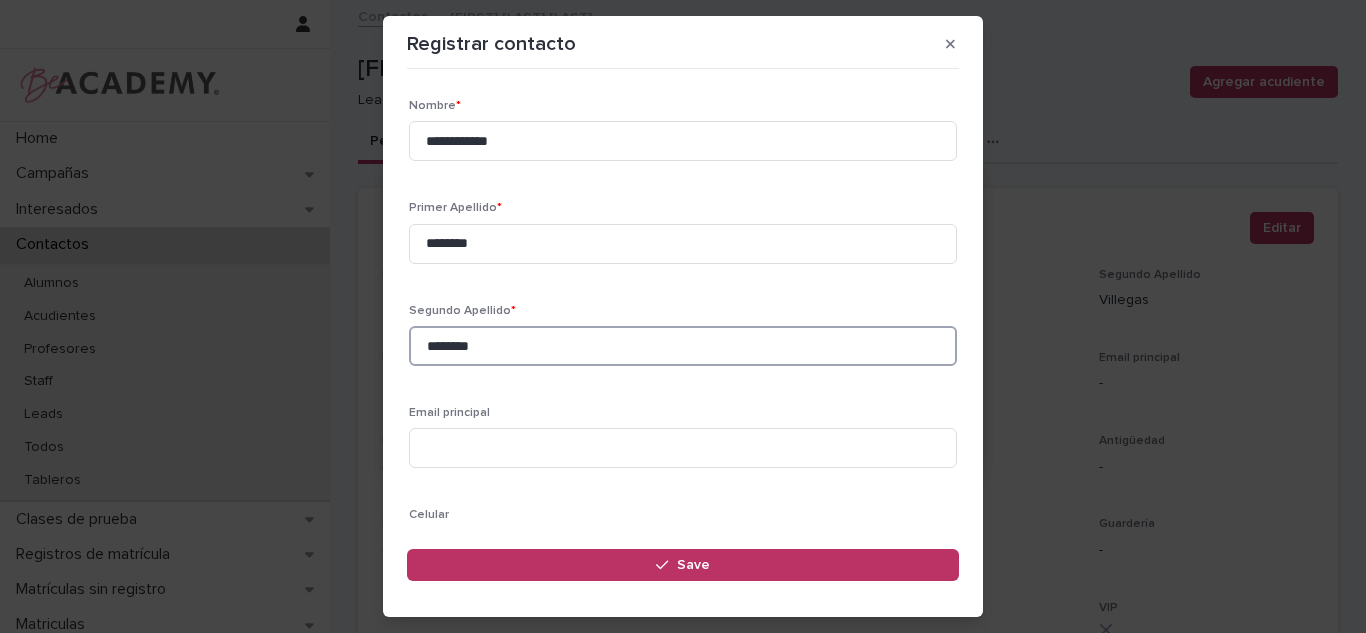 type on "********" 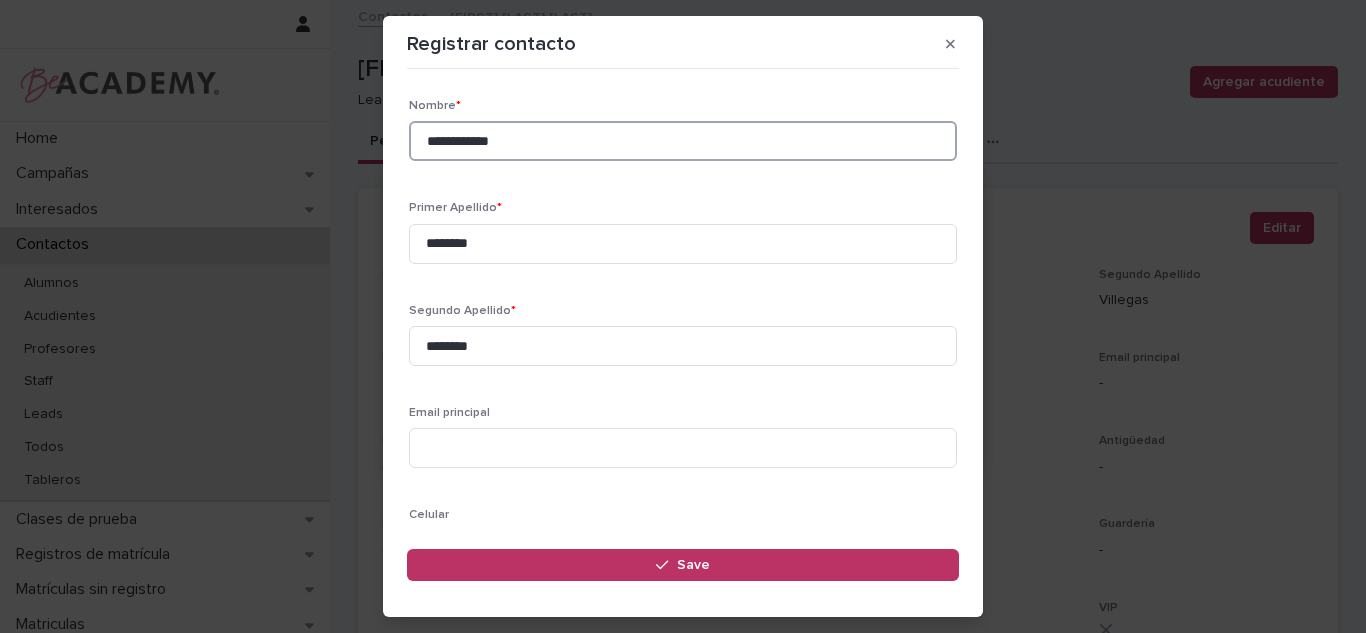 click on "**********" at bounding box center [683, 316] 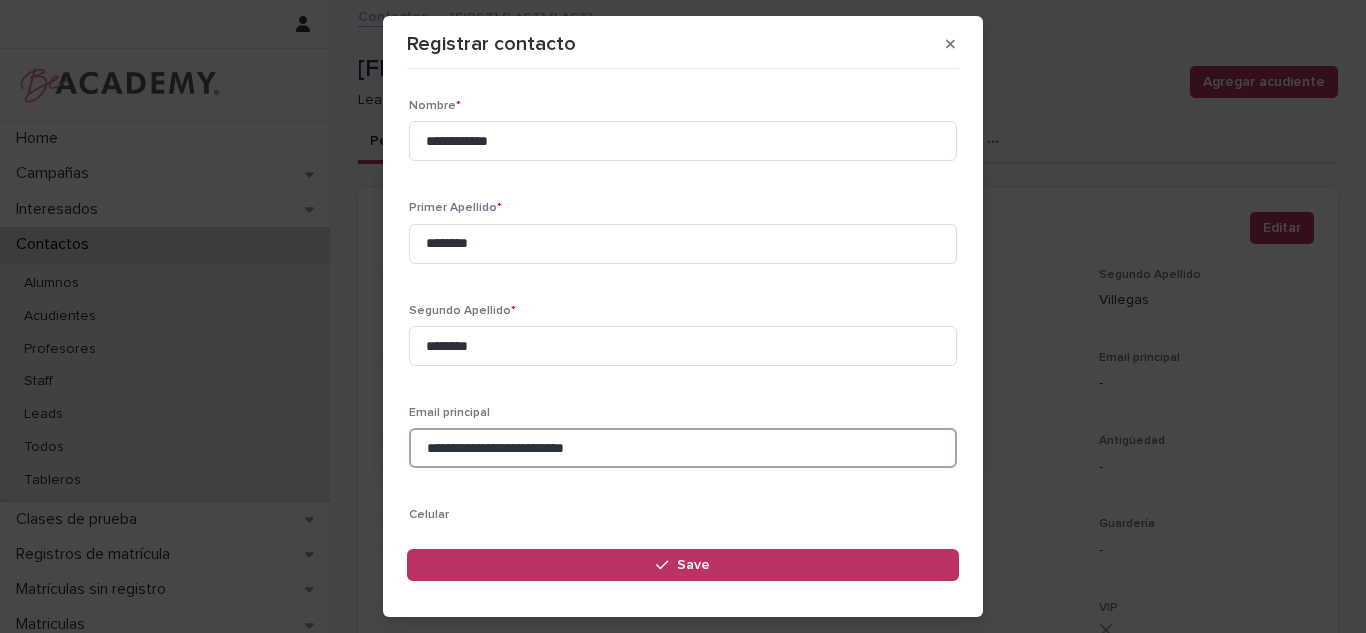 type on "**********" 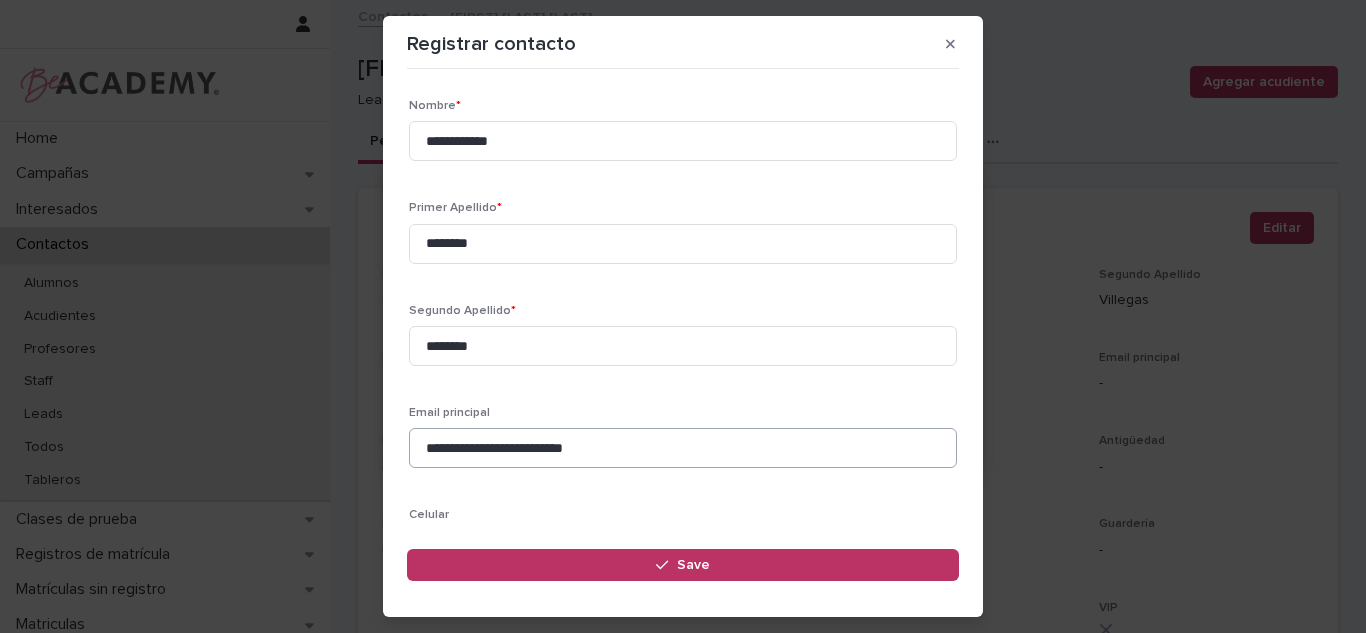 scroll, scrollTop: 237, scrollLeft: 0, axis: vertical 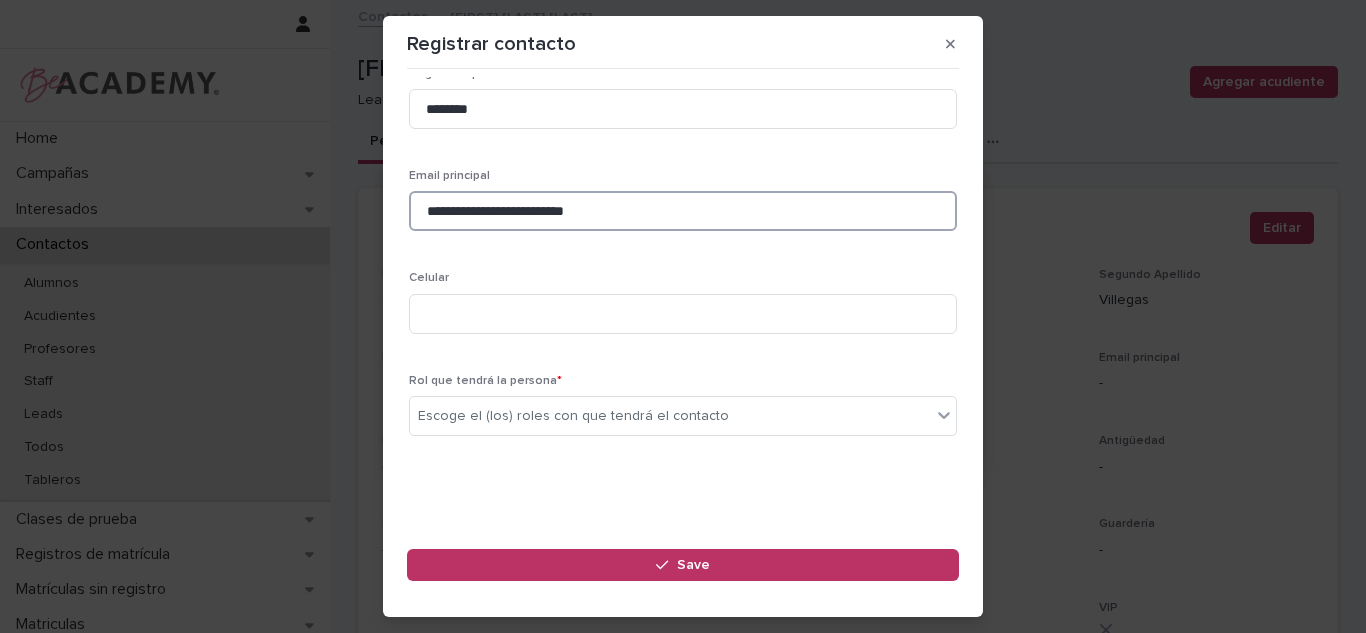 click on "**********" at bounding box center (683, 211) 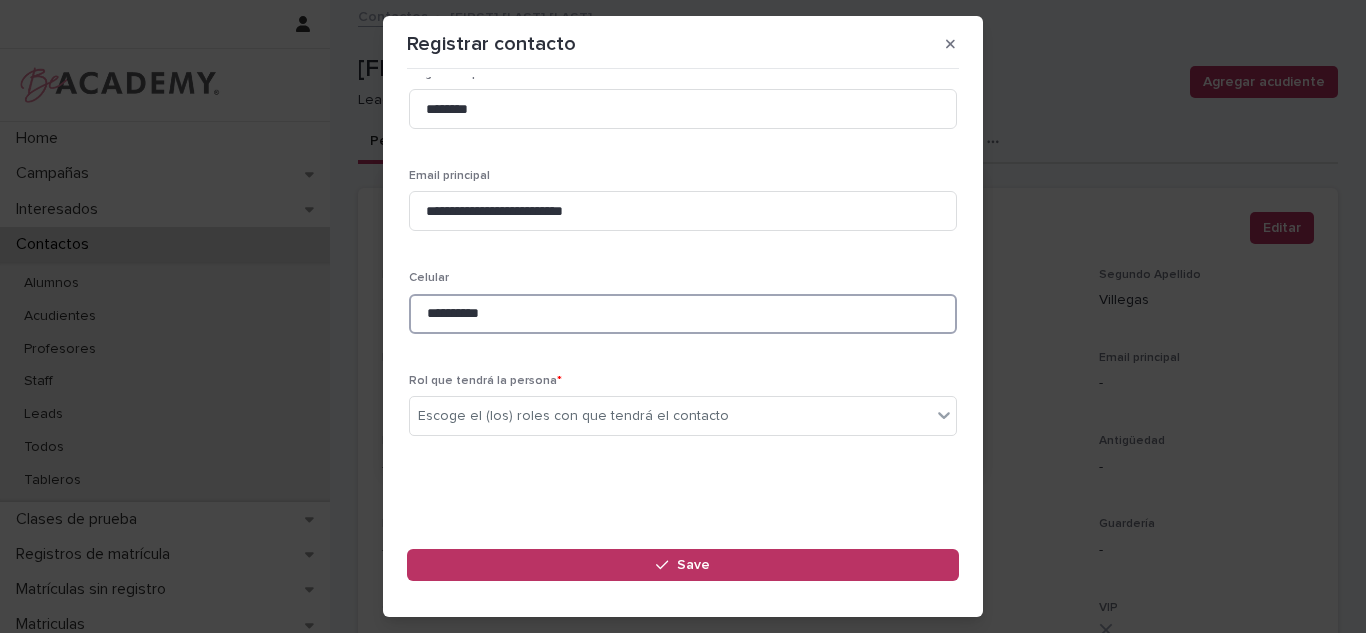 drag, startPoint x: 562, startPoint y: 320, endPoint x: 487, endPoint y: 346, distance: 79.37884 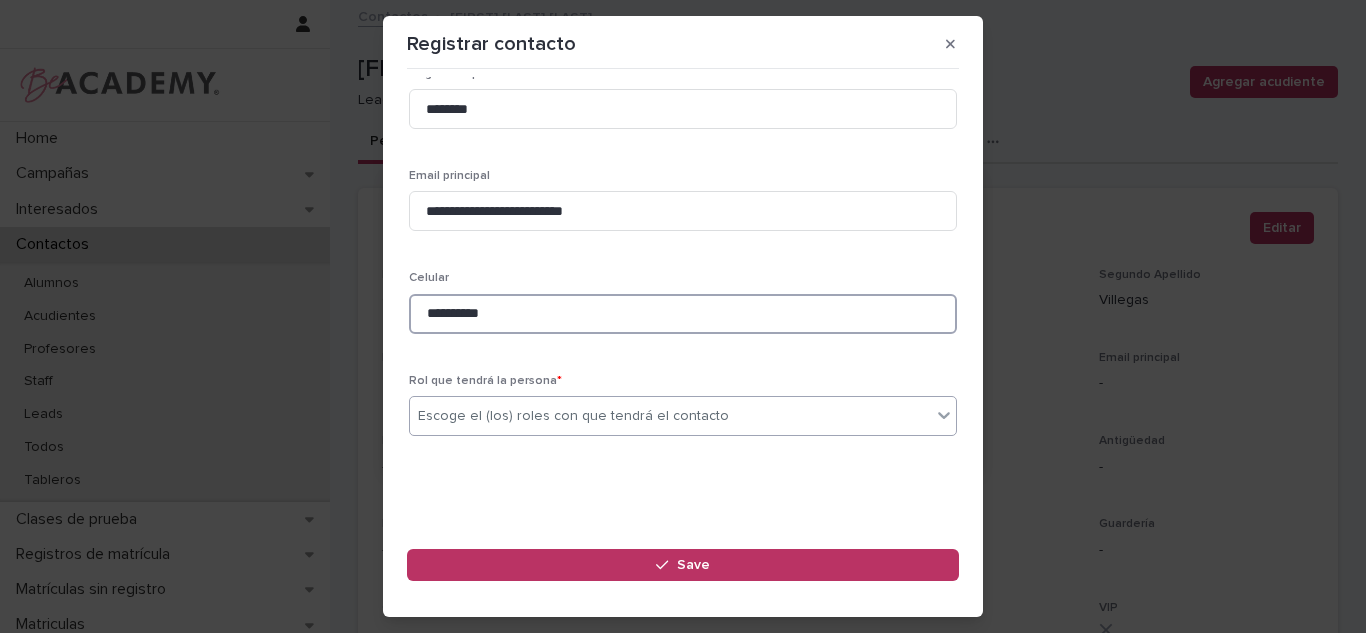 type on "**********" 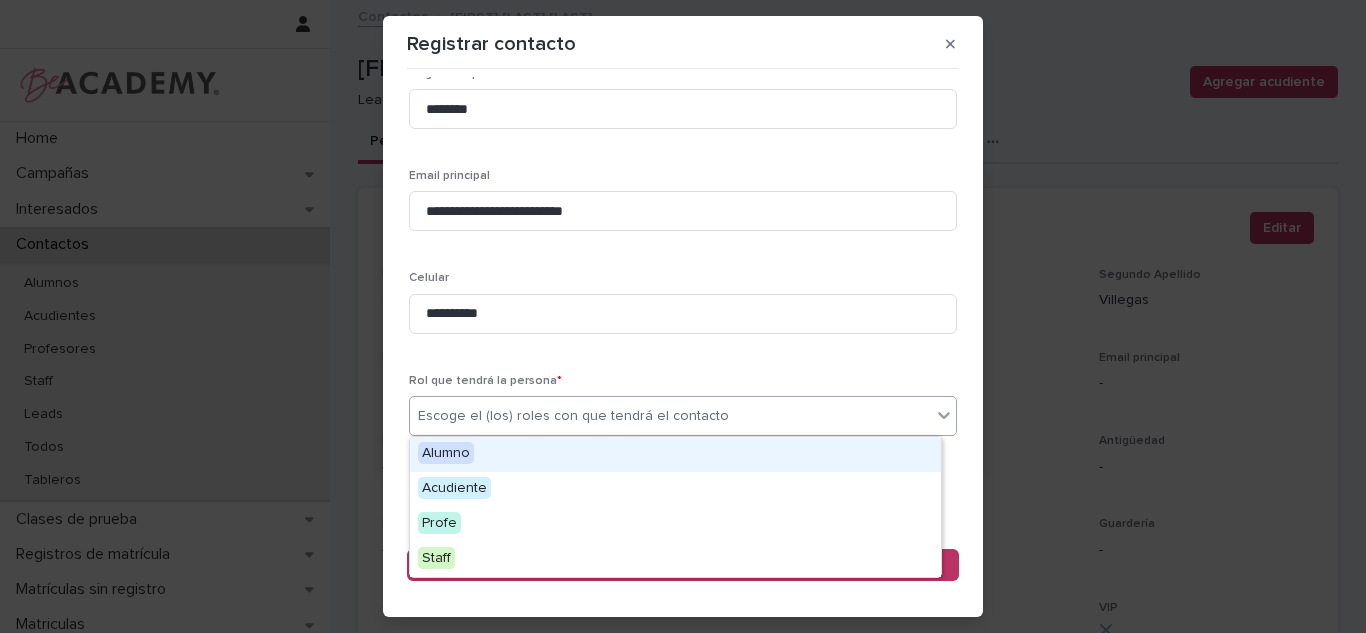 click on "Escoge el (los) roles con que tendrá el contacto" at bounding box center (573, 416) 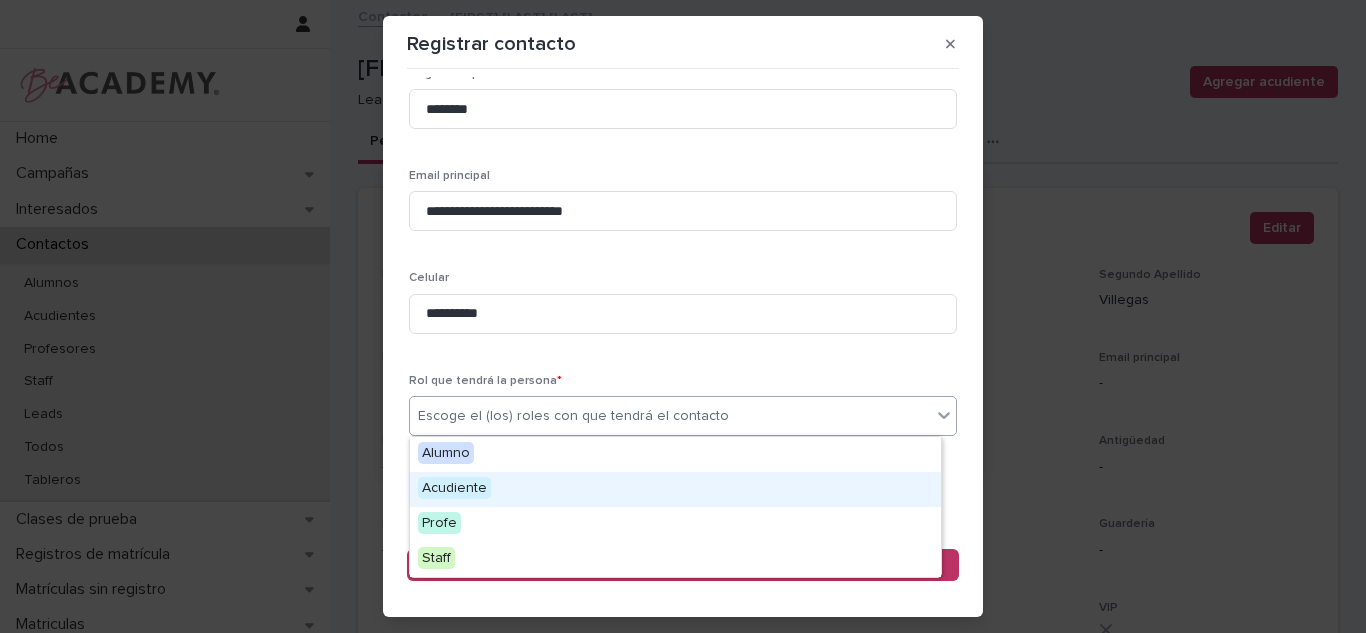 click on "Acudiente" at bounding box center (675, 489) 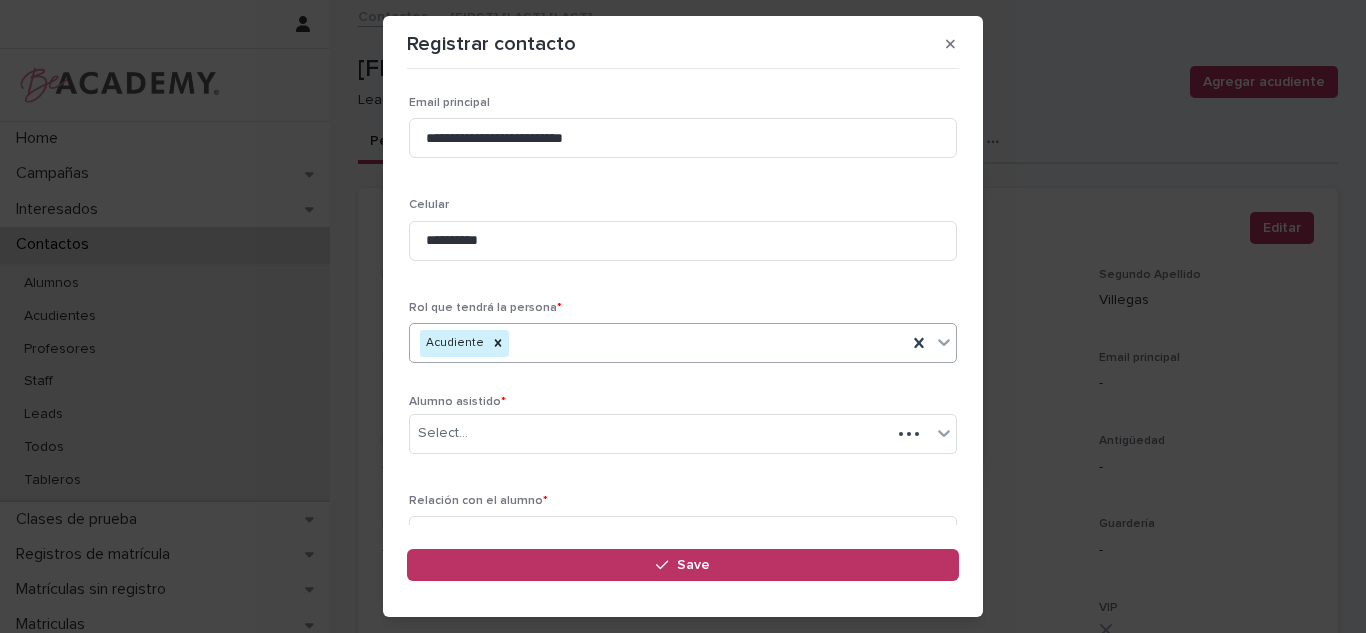 scroll, scrollTop: 333, scrollLeft: 0, axis: vertical 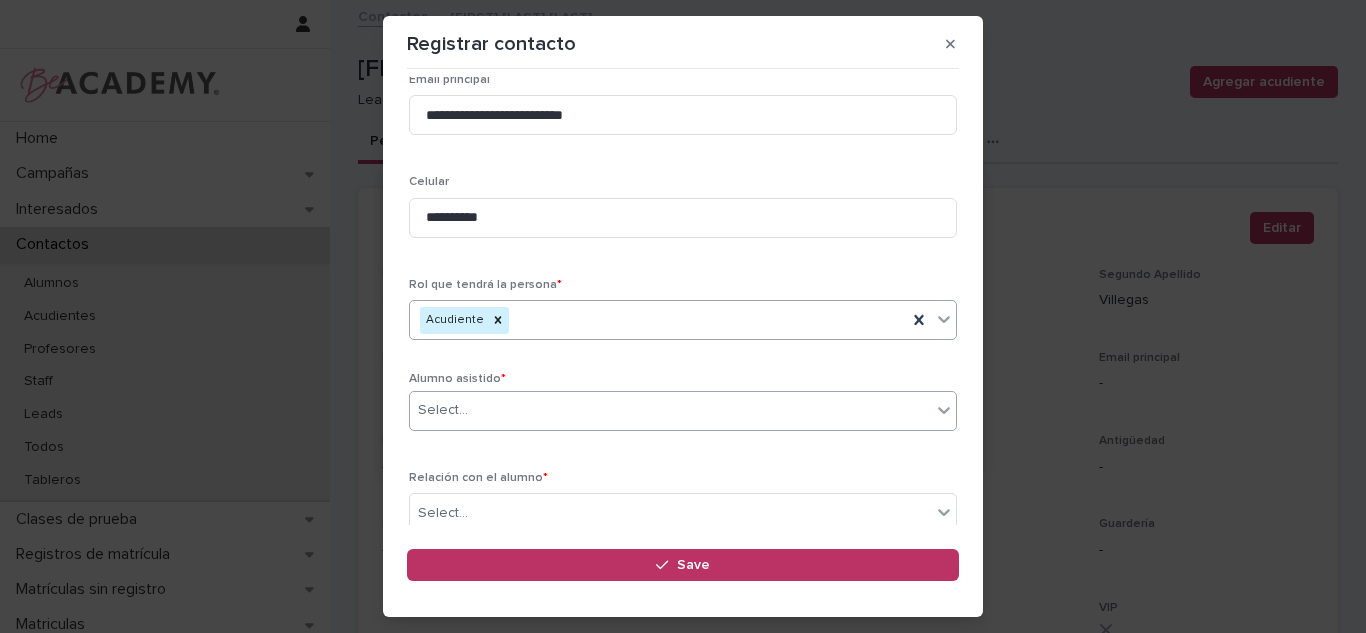 click on "Select..." at bounding box center [670, 410] 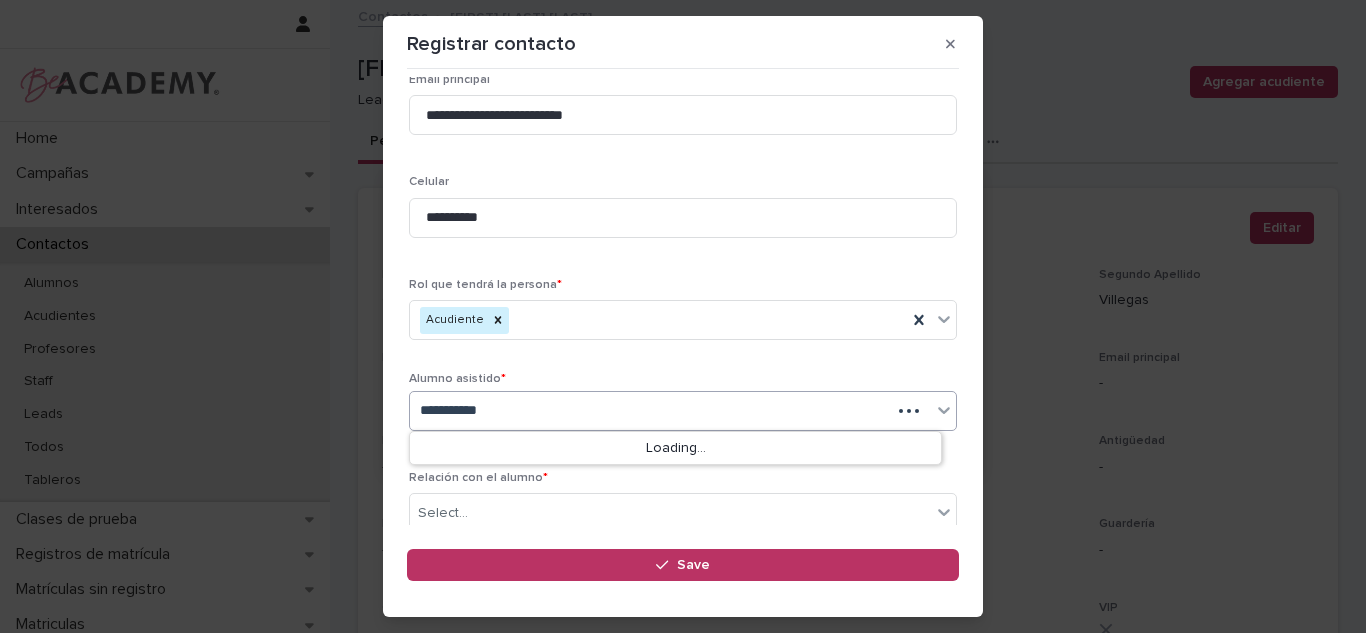 type on "**********" 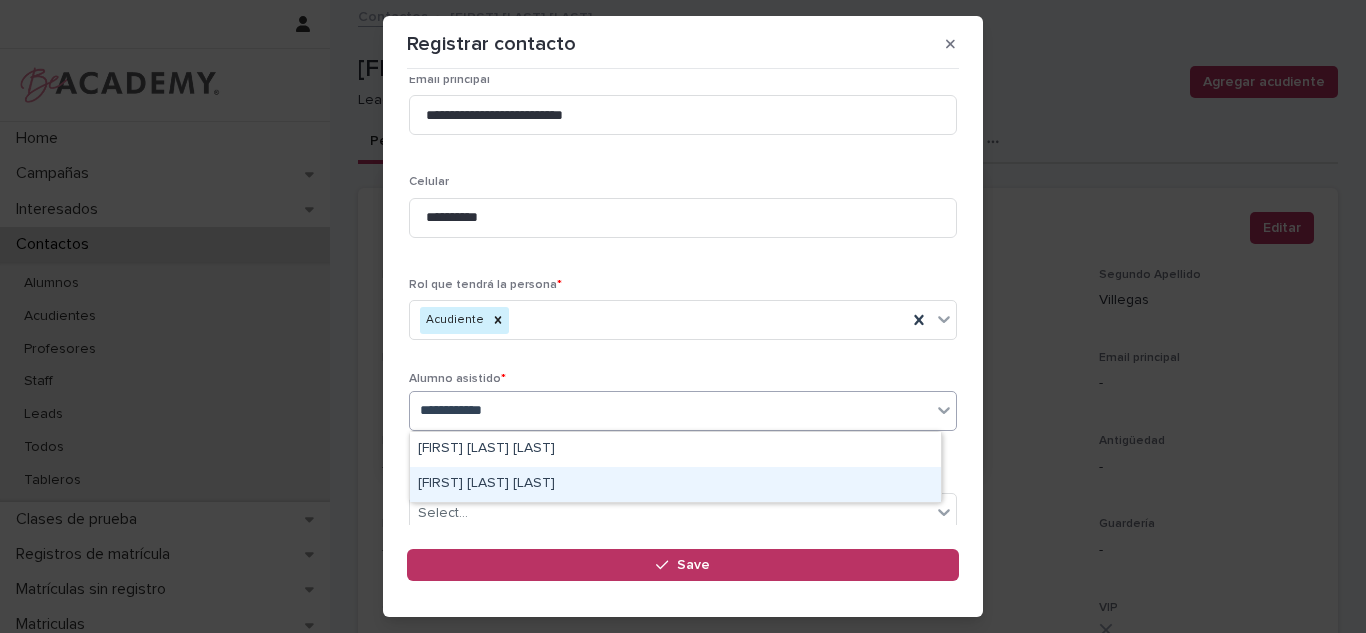 click on "[FIRST] [LAST] [LAST]" at bounding box center [675, 484] 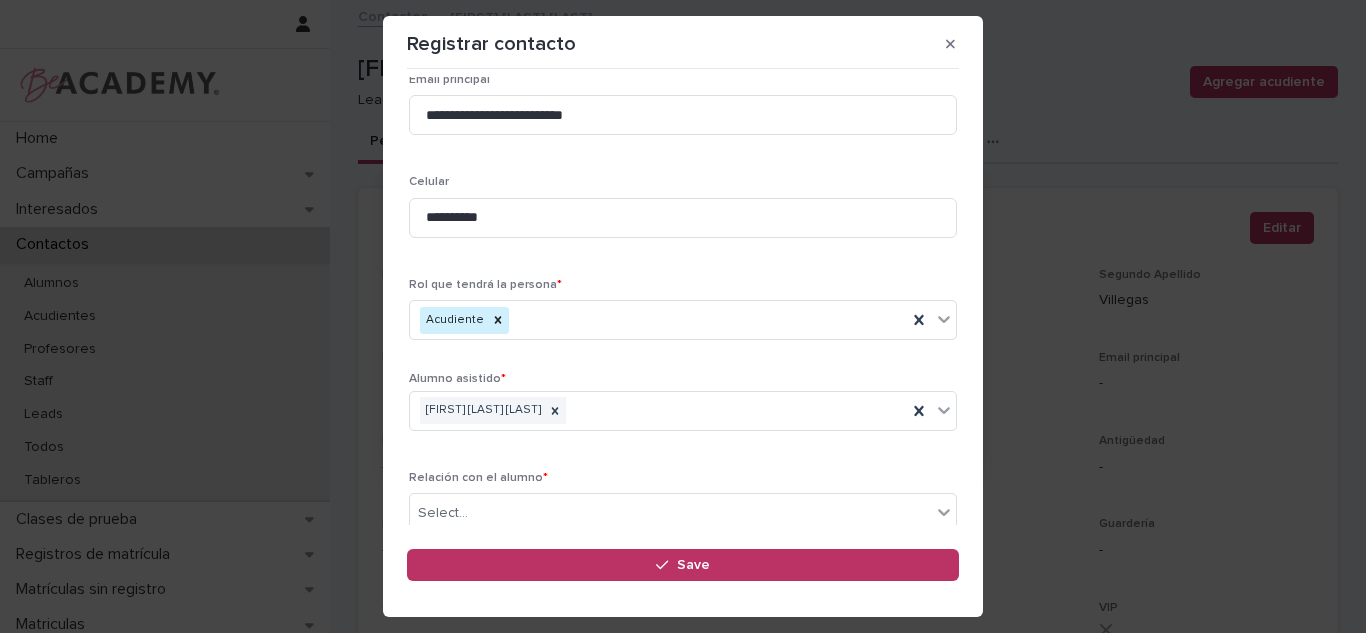 scroll, scrollTop: 429, scrollLeft: 0, axis: vertical 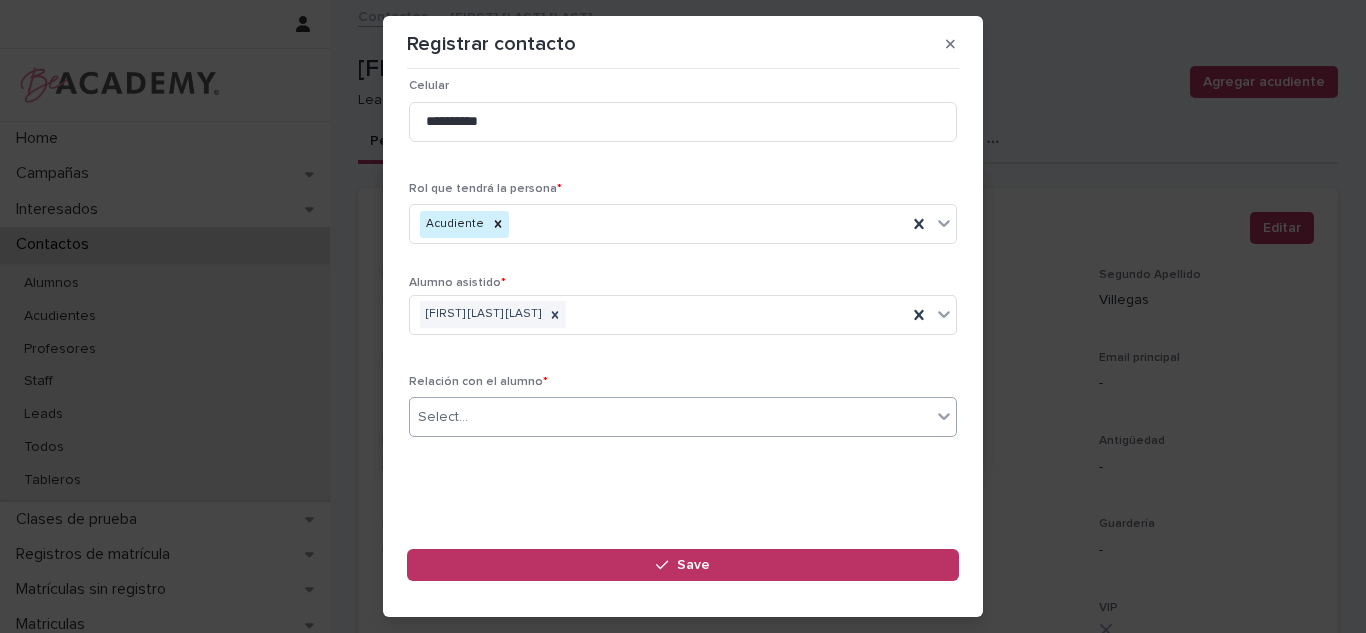 click on "Select..." at bounding box center (670, 417) 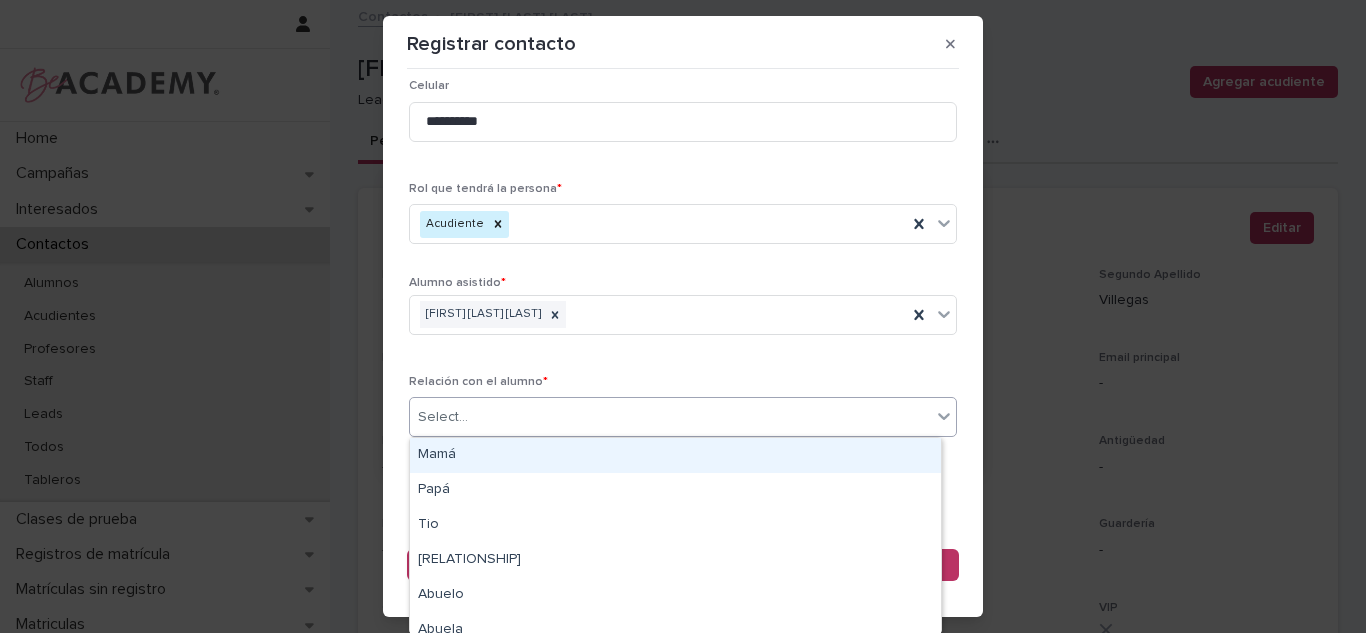 click on "Mamá" at bounding box center (675, 455) 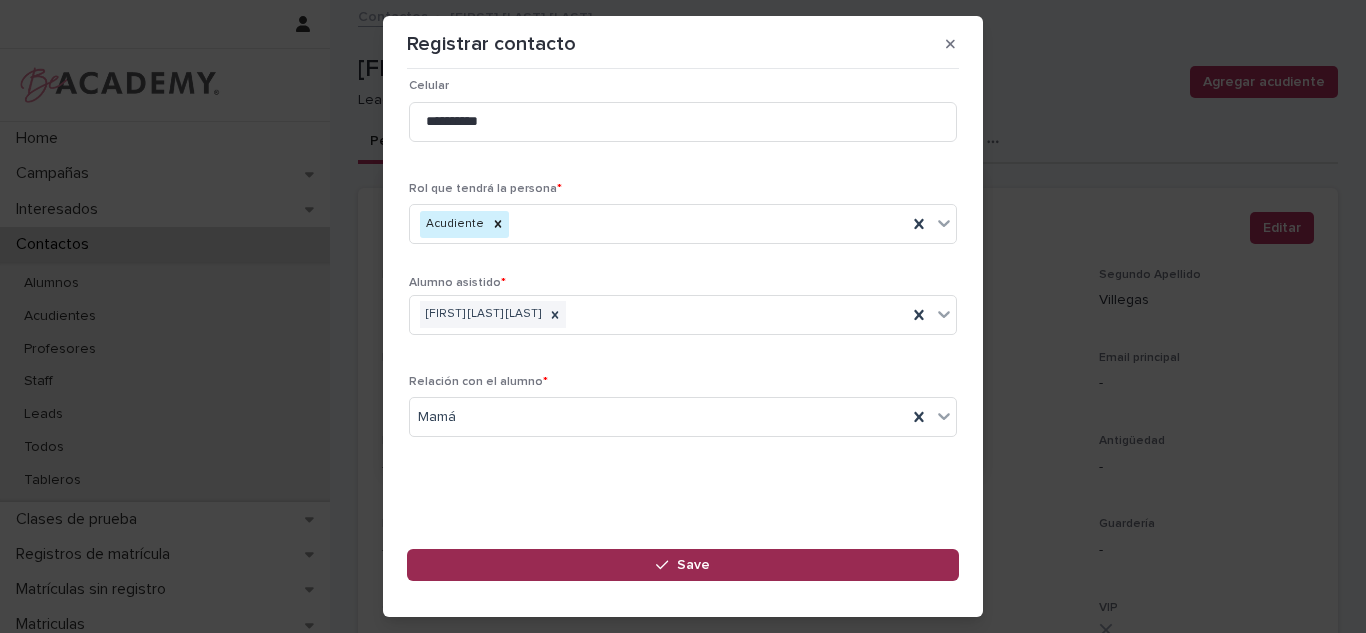 click on "Save" at bounding box center [683, 565] 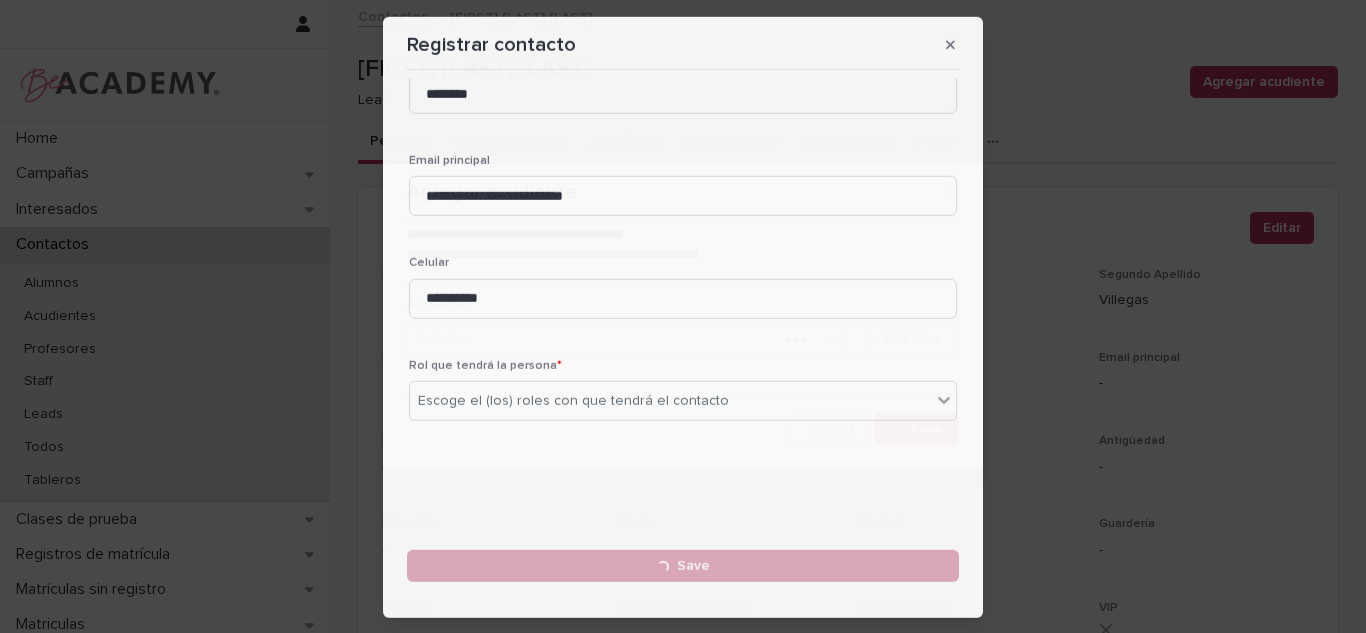 type 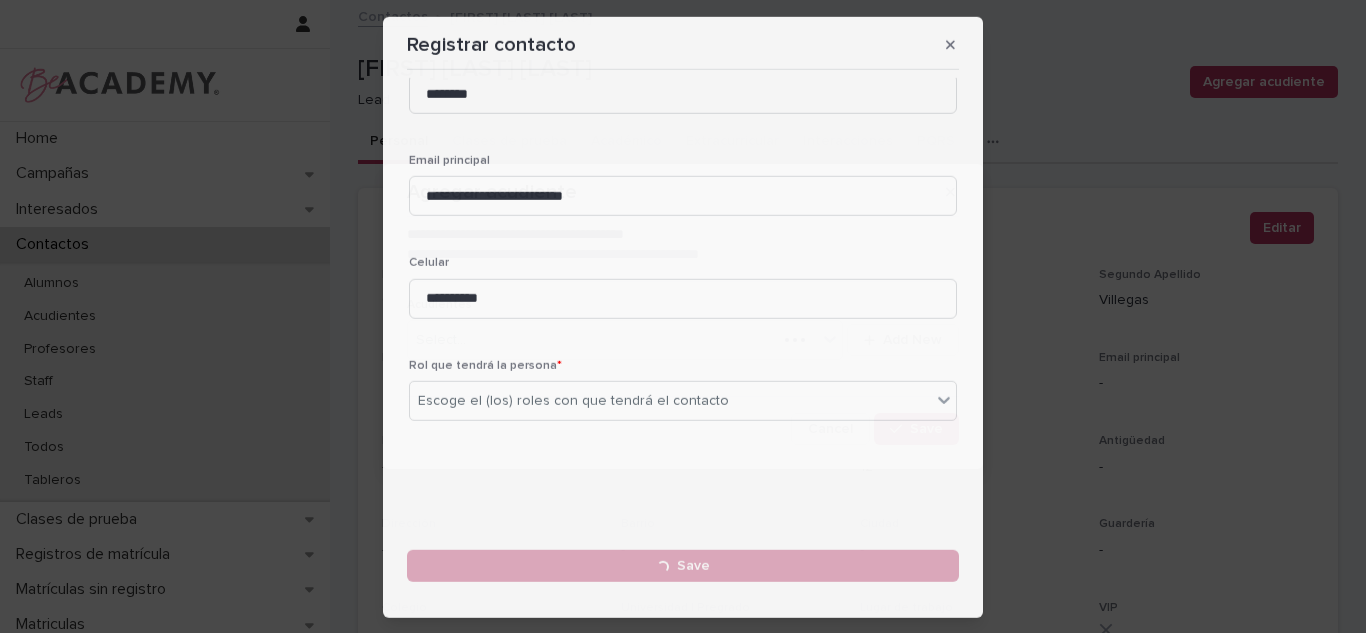 type 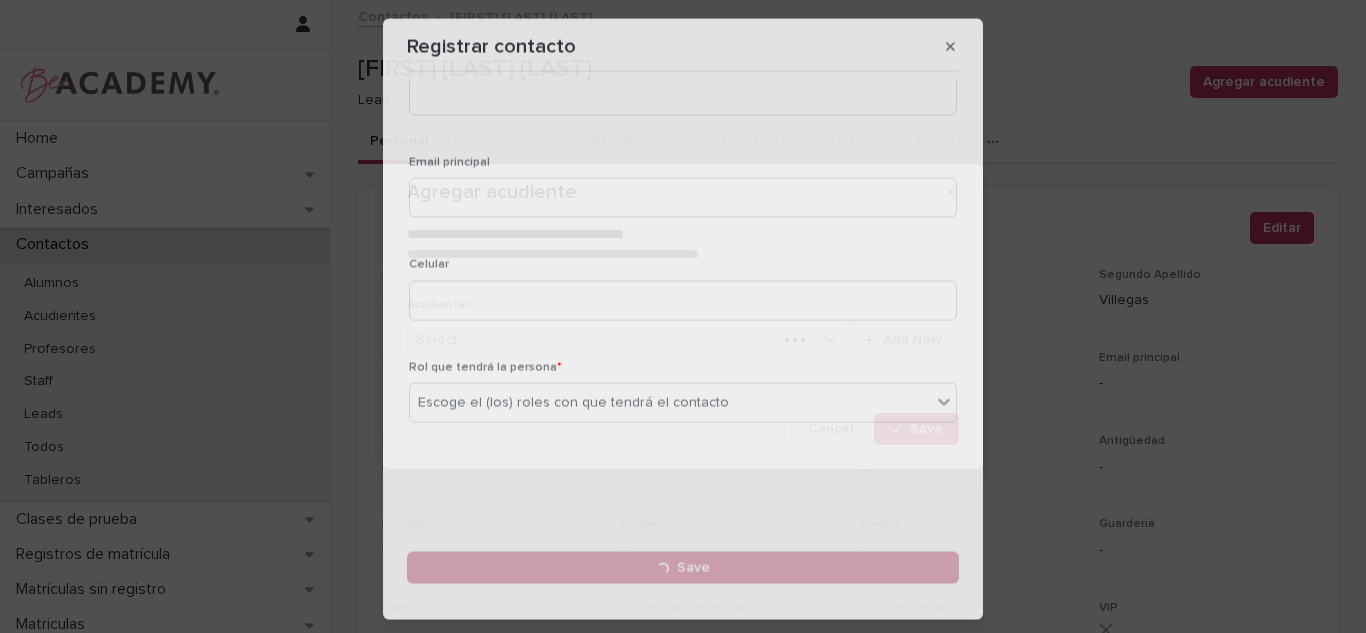 scroll, scrollTop: 0, scrollLeft: 0, axis: both 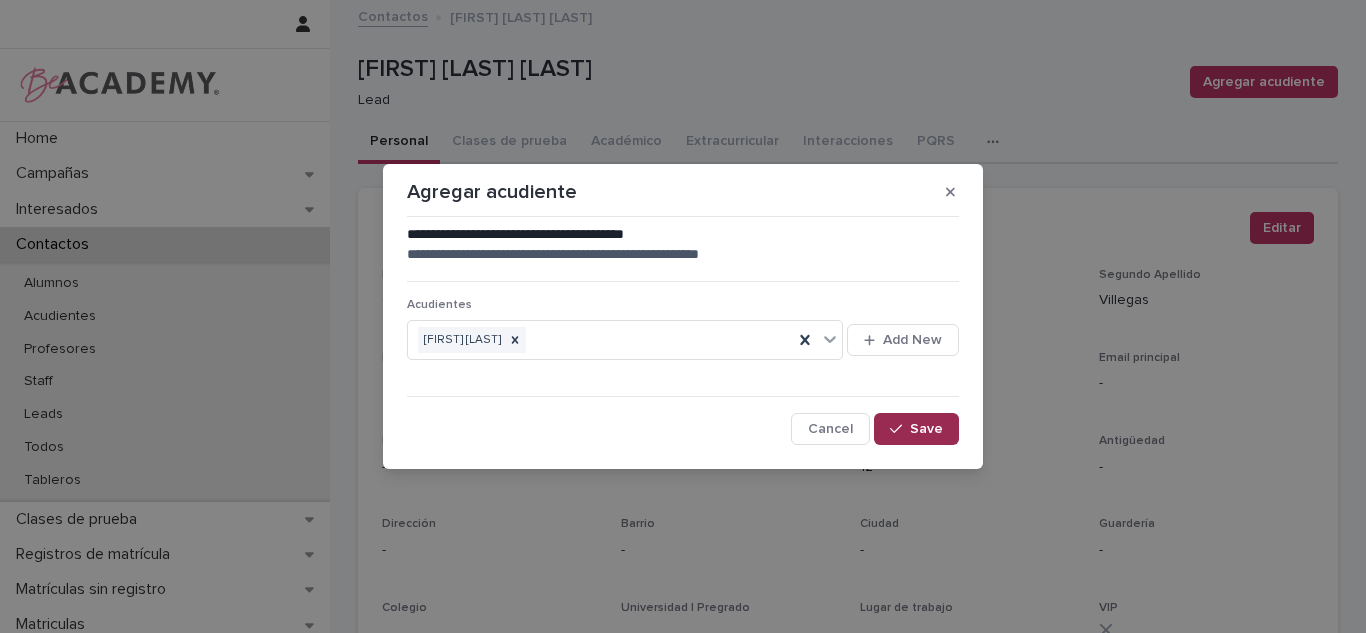 click on "Save" at bounding box center (916, 429) 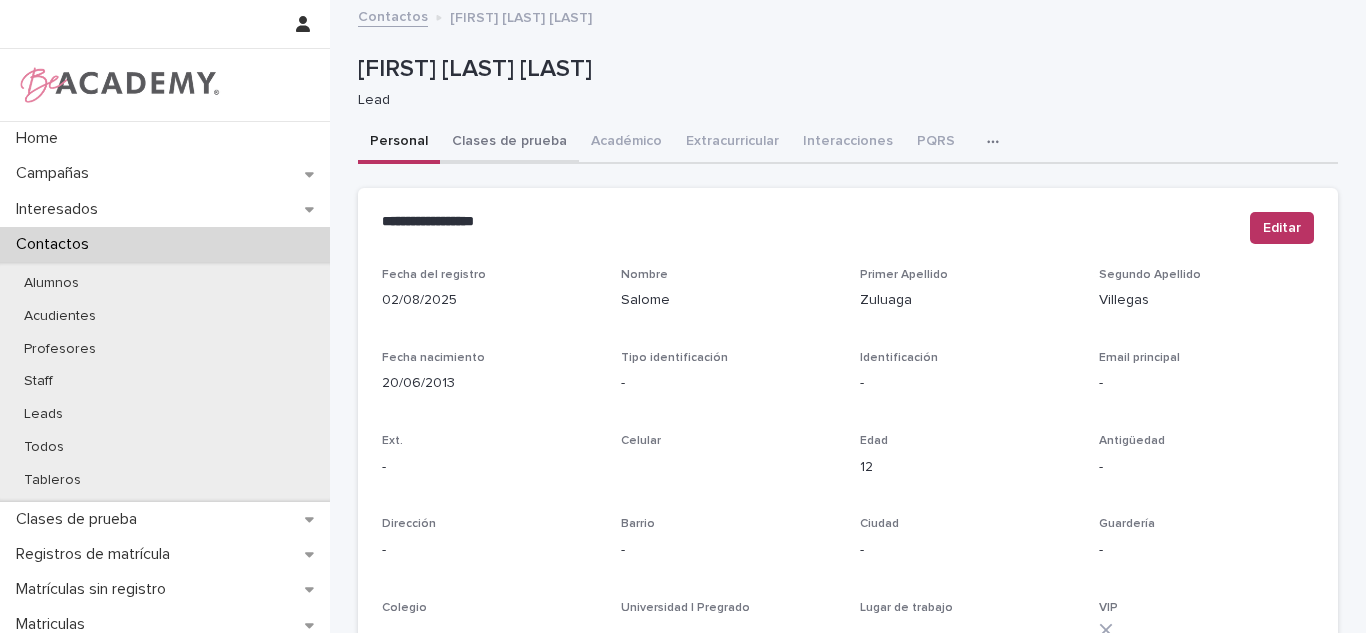 click on "Clases de prueba" at bounding box center [509, 143] 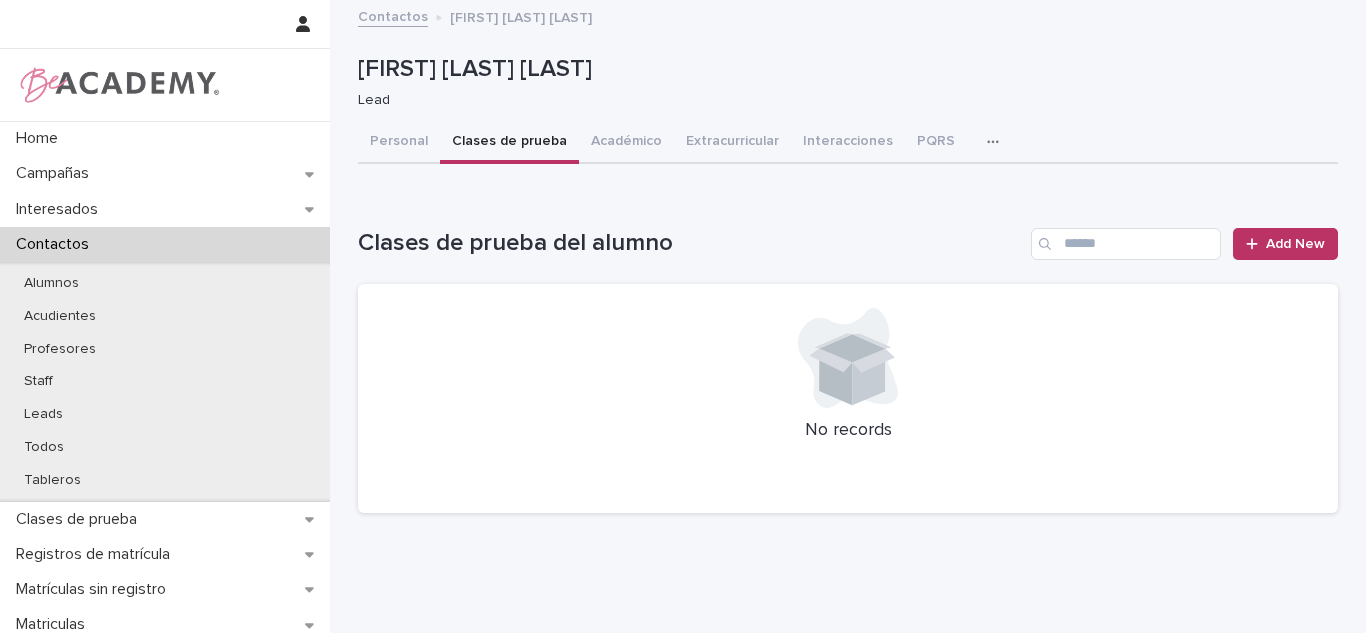 click at bounding box center [848, 358] 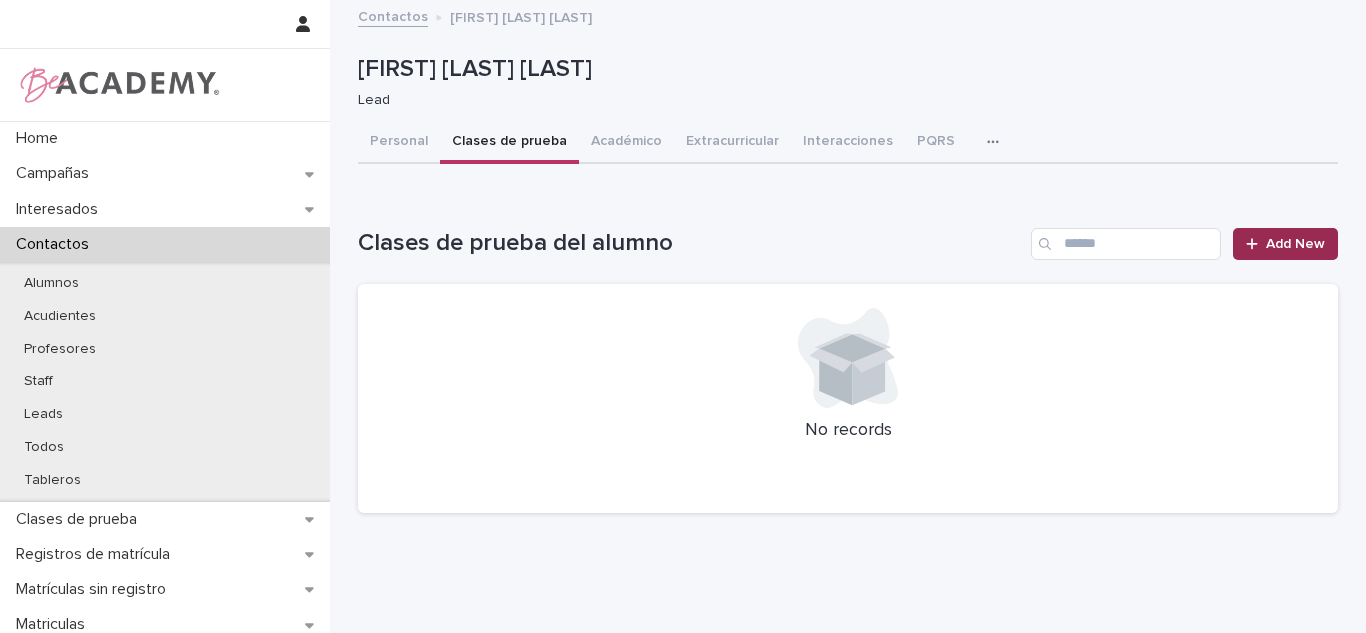 click on "Add New" at bounding box center [1285, 244] 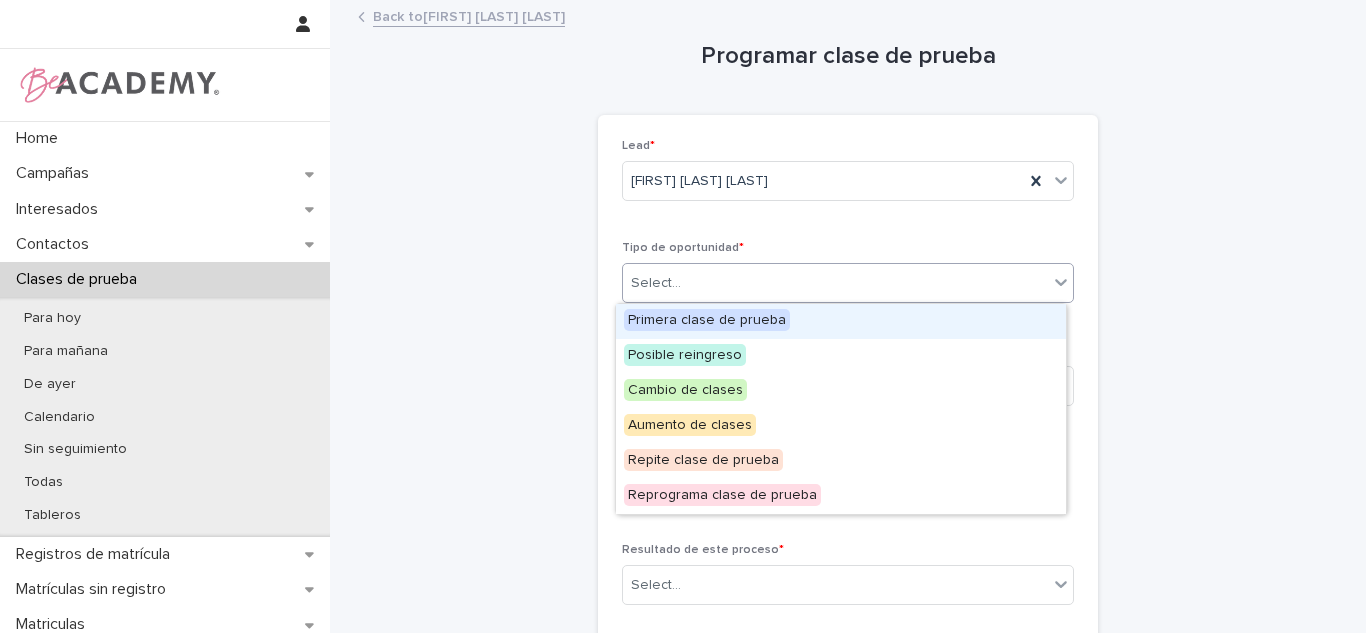 click on "Select..." at bounding box center [835, 283] 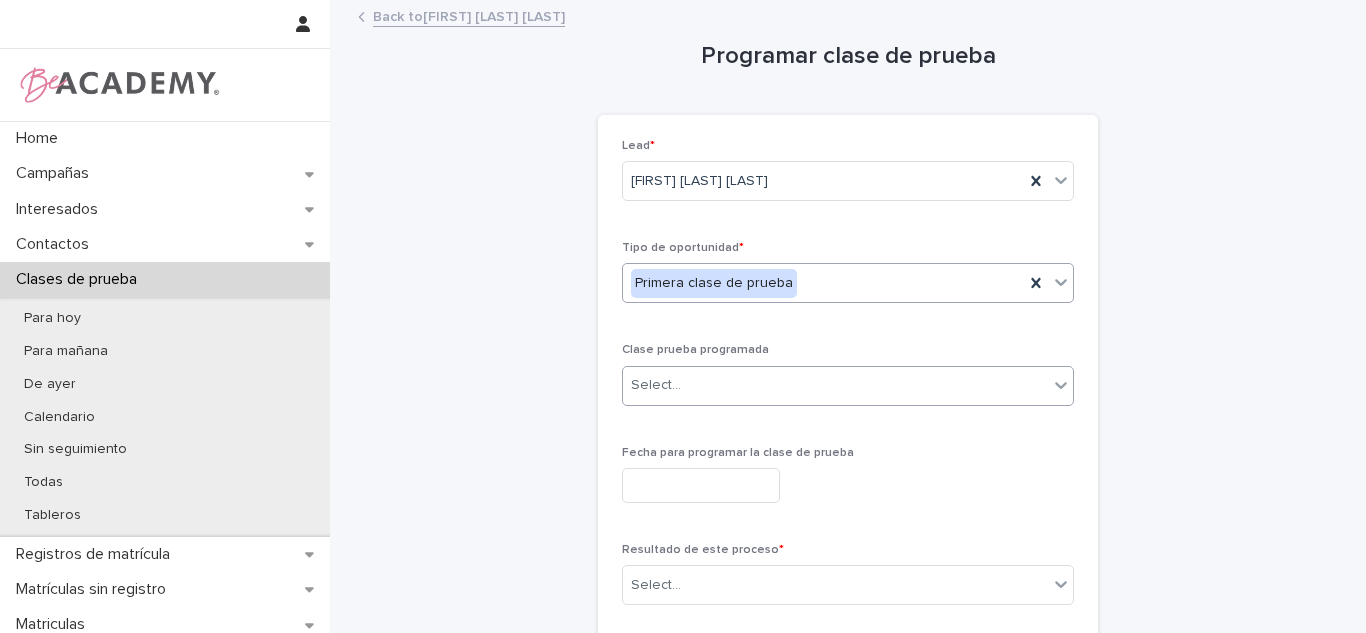 click on "Select..." at bounding box center [835, 385] 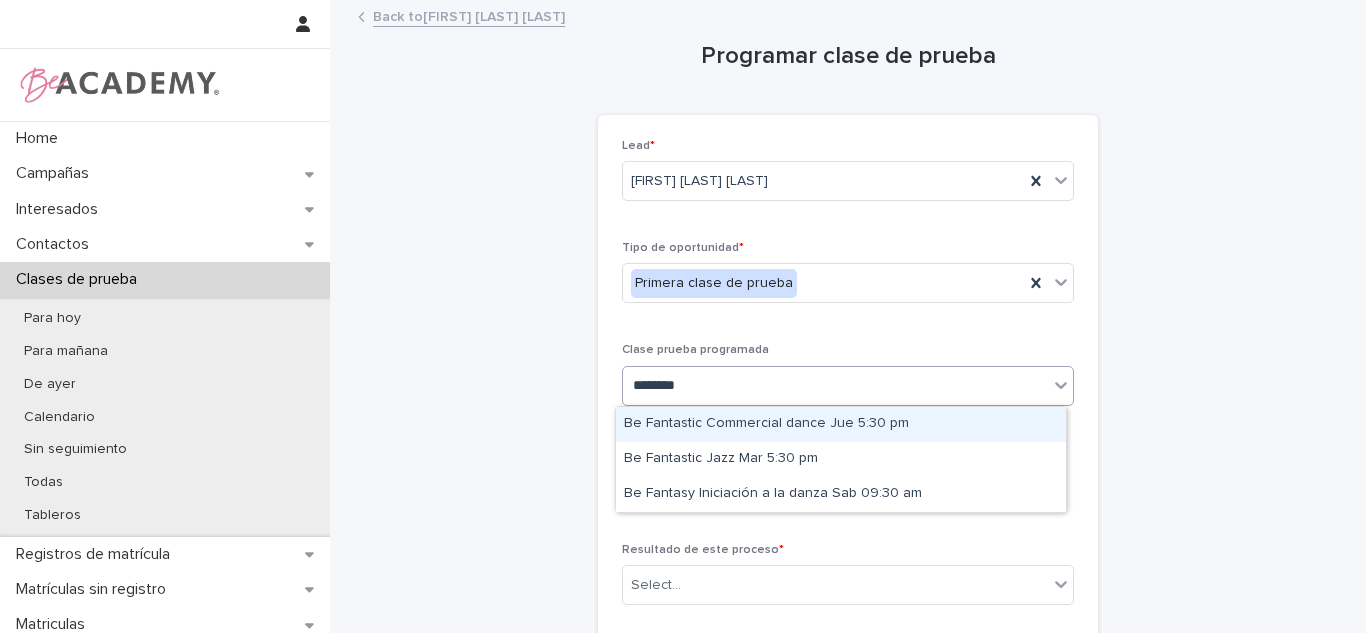 type on "*********" 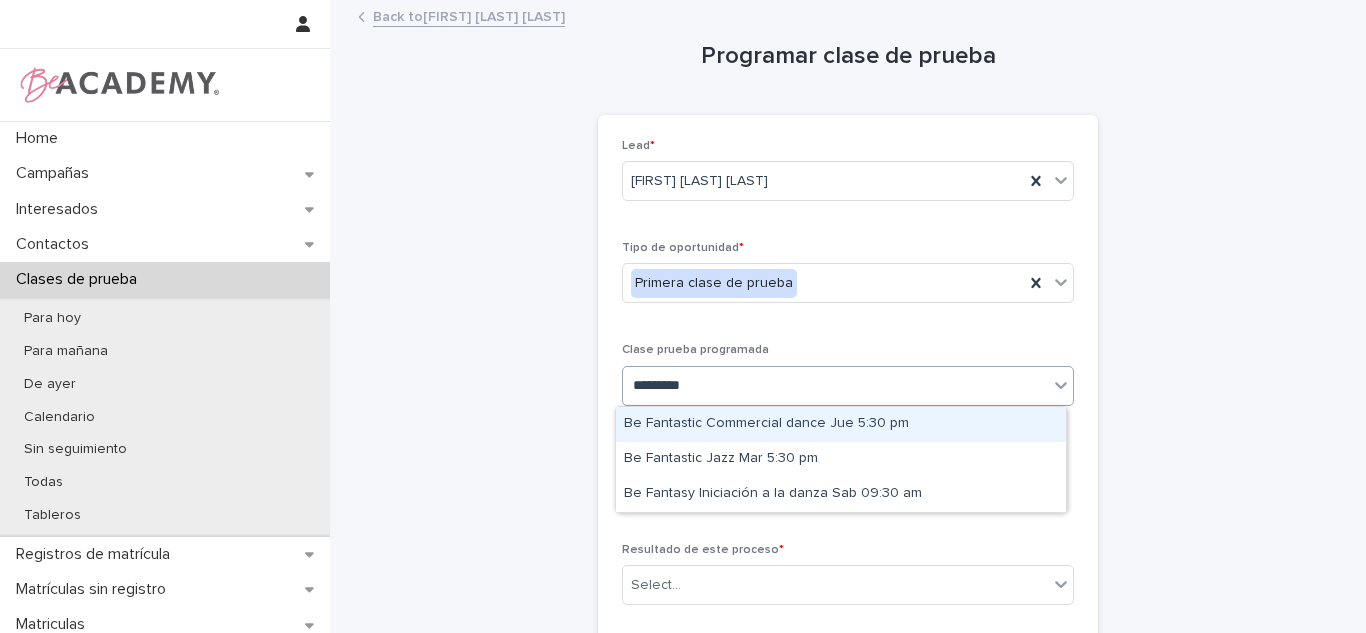 click on "Be Fantastic Commercial dance Jue 5:30 pm" at bounding box center (841, 424) 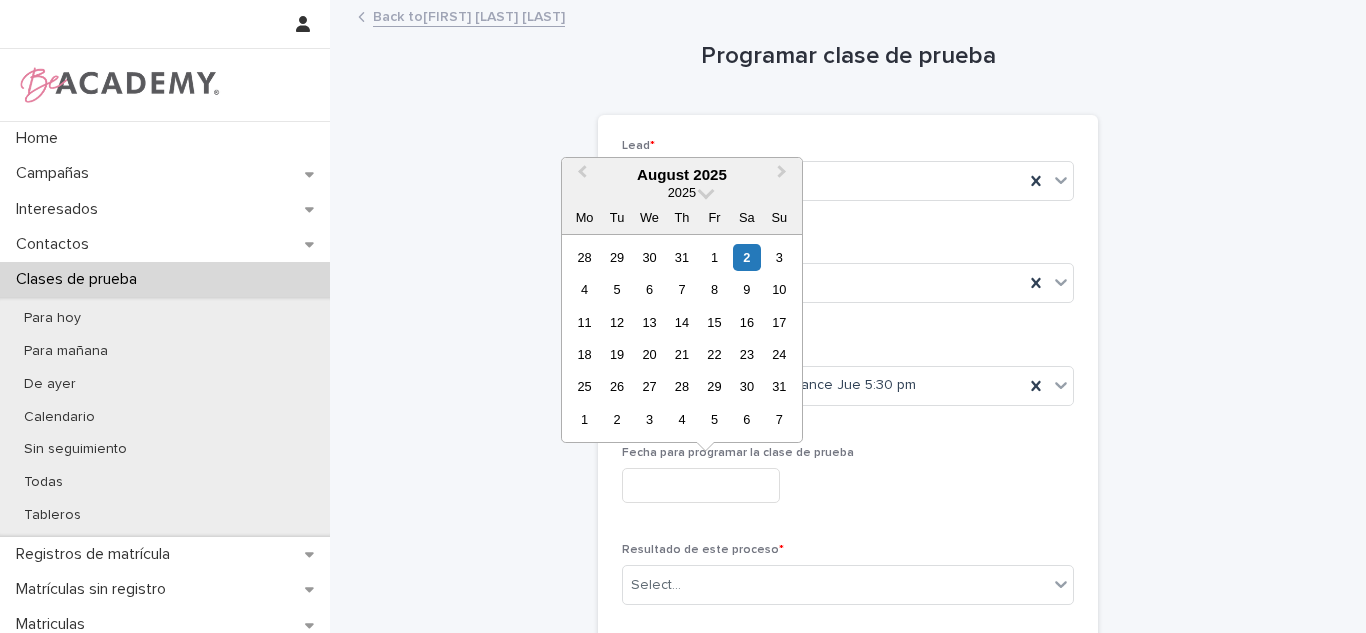 drag, startPoint x: 776, startPoint y: 483, endPoint x: 747, endPoint y: 403, distance: 85.09406 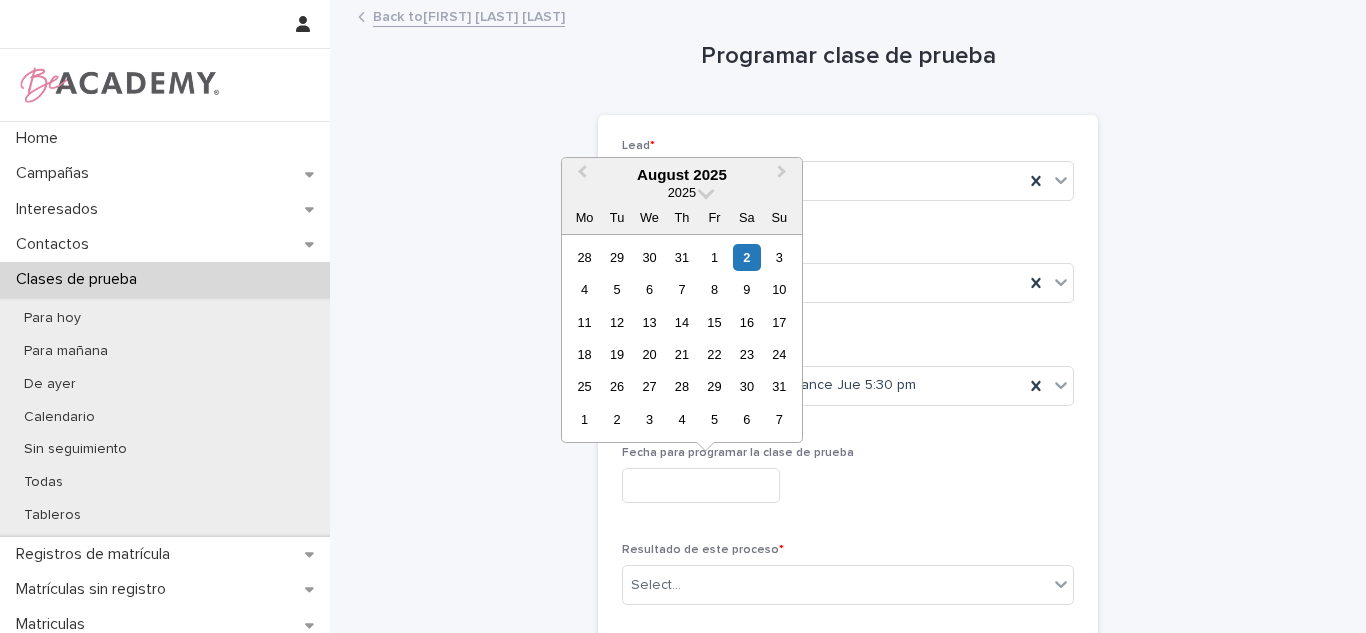click on "14" at bounding box center (681, 322) 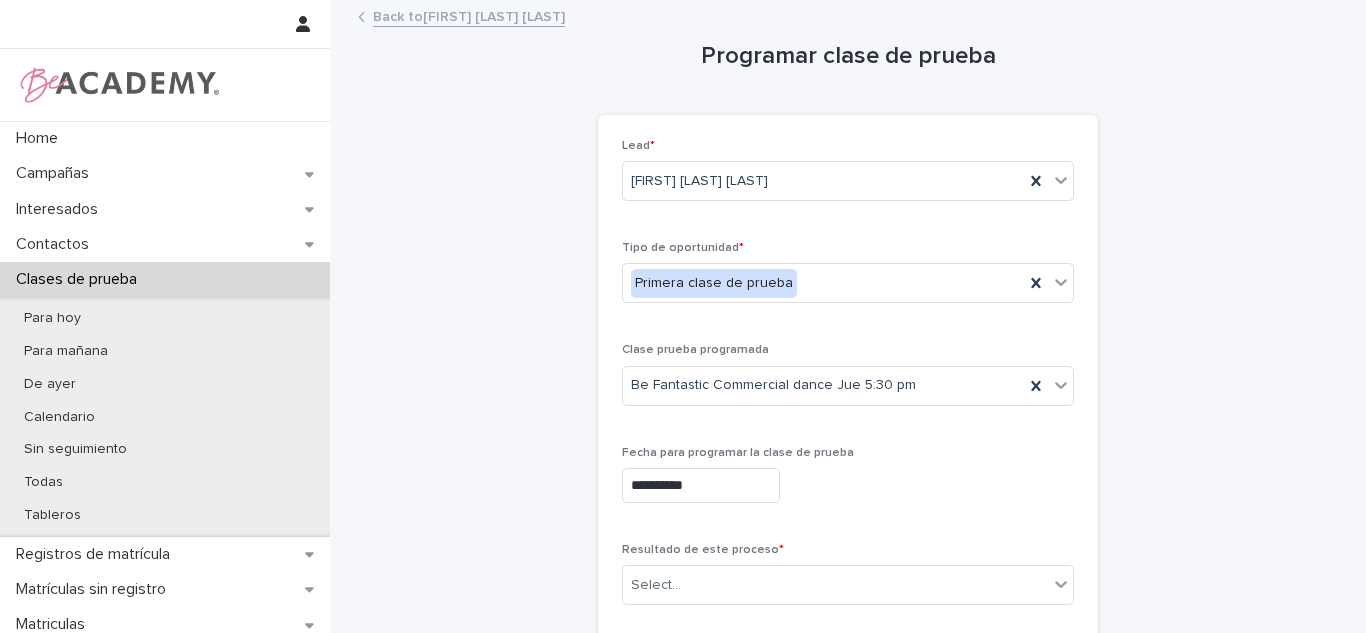 scroll, scrollTop: 350, scrollLeft: 0, axis: vertical 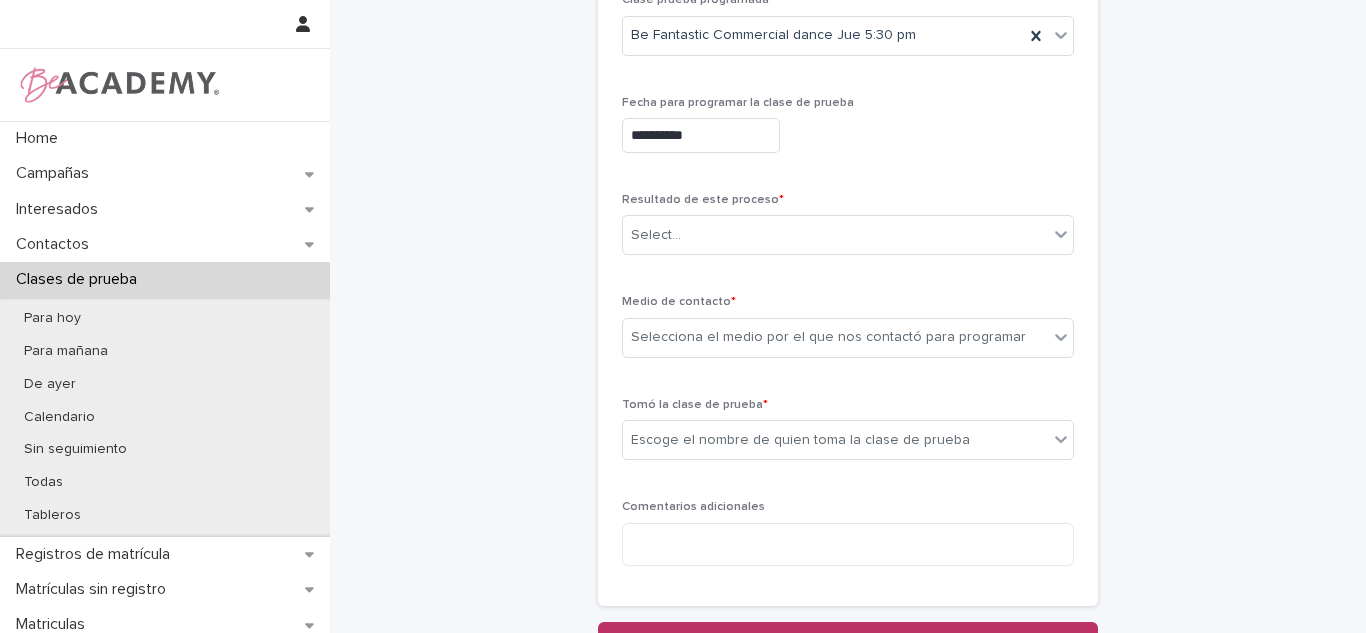 click on "Resultado de este proceso * Select..." at bounding box center [848, 232] 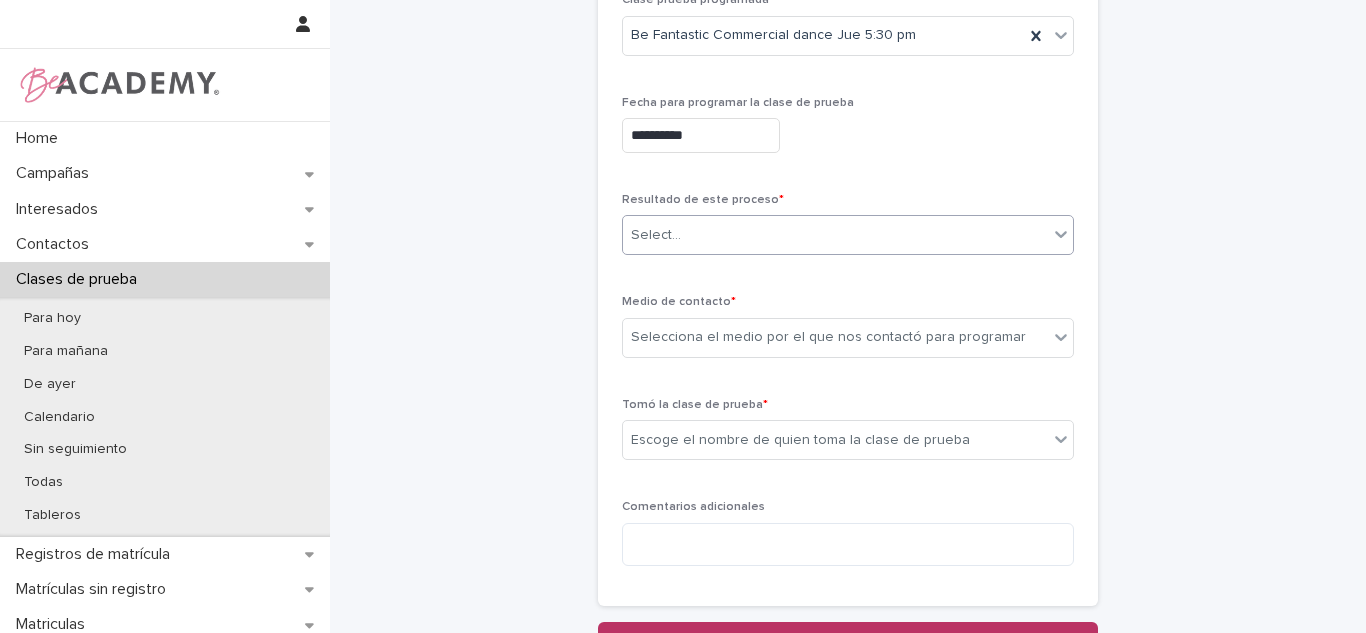 click on "Select..." at bounding box center [656, 235] 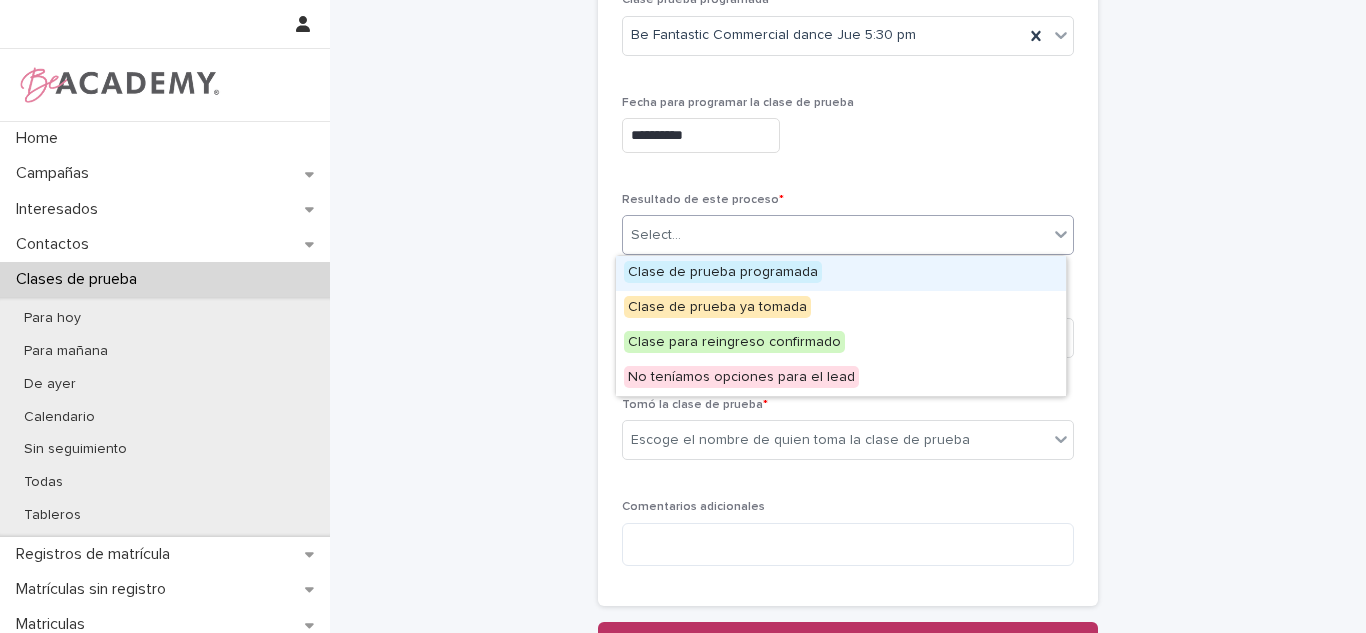 click on "Clase de prueba programada" at bounding box center [723, 272] 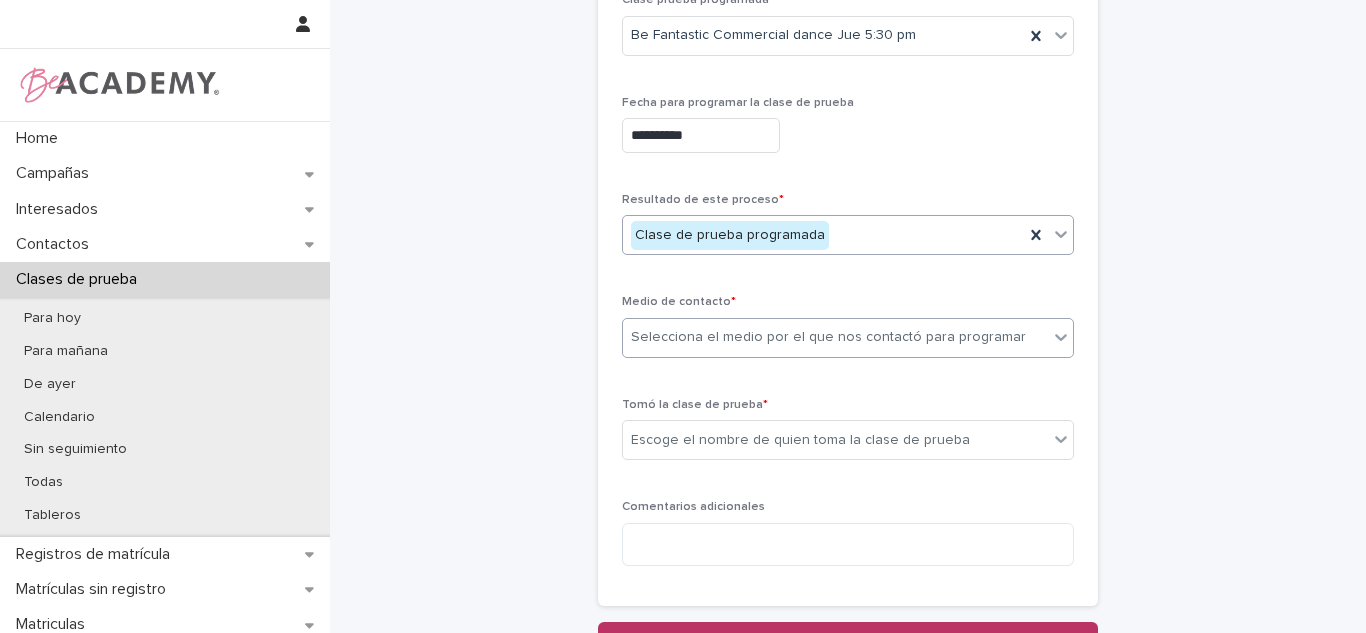 click on "**********" at bounding box center (683, 316) 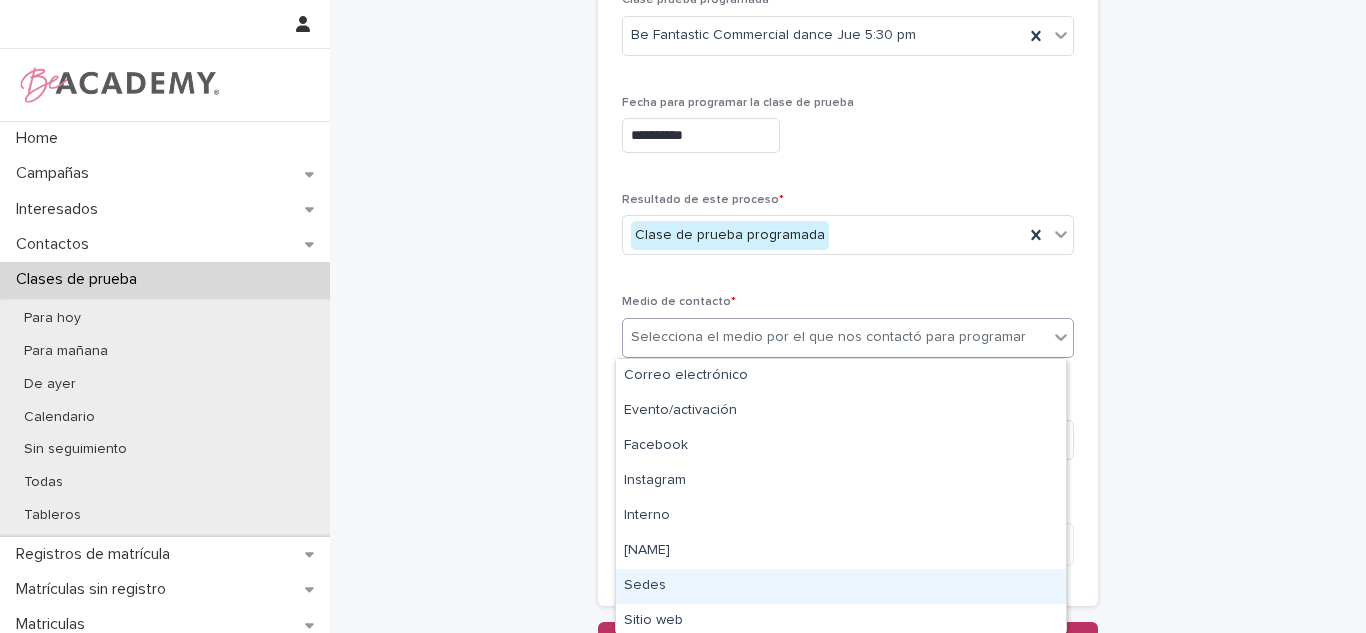 click on "Sedes" at bounding box center (841, 586) 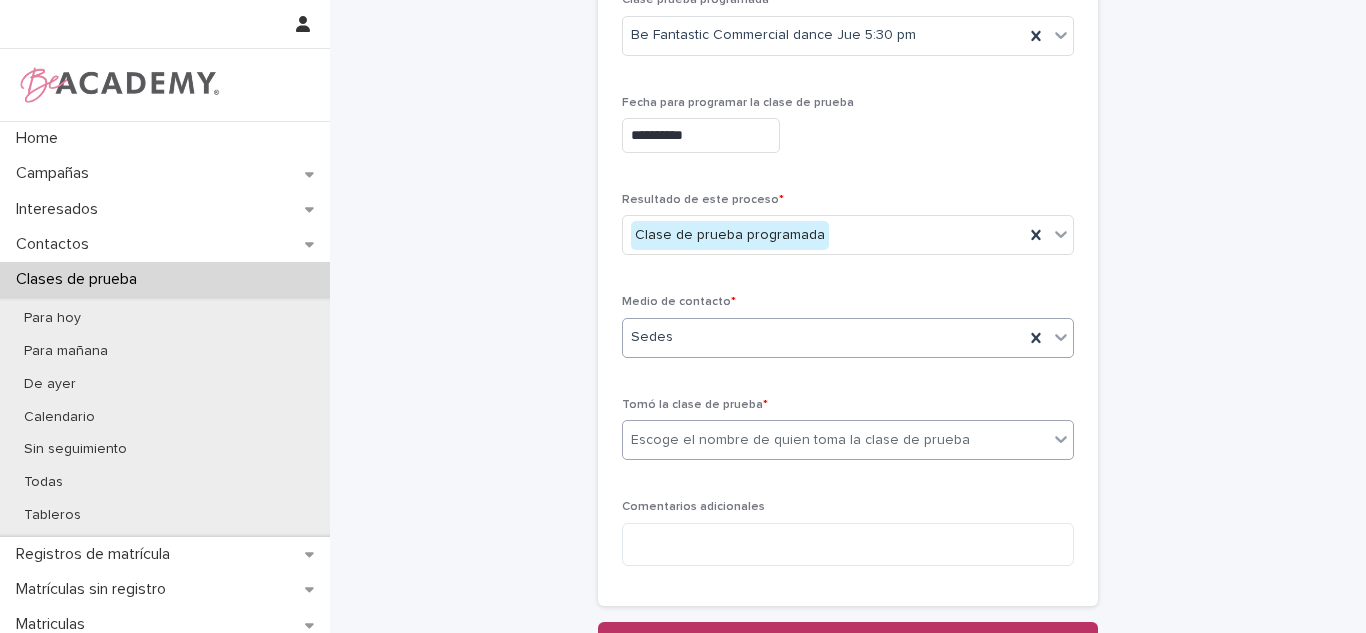 click on "Escoge el nombre de quien toma la clase de prueba" at bounding box center (800, 440) 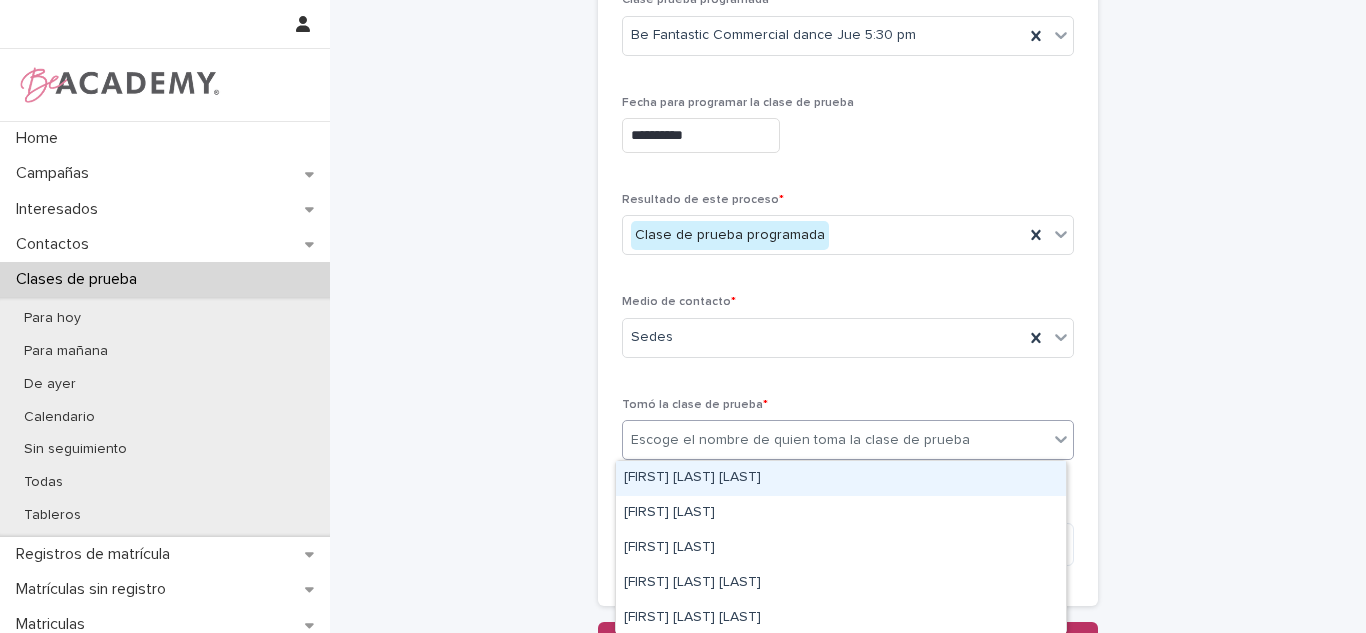 click on "[FIRST] [LAST] [LAST]" at bounding box center (841, 478) 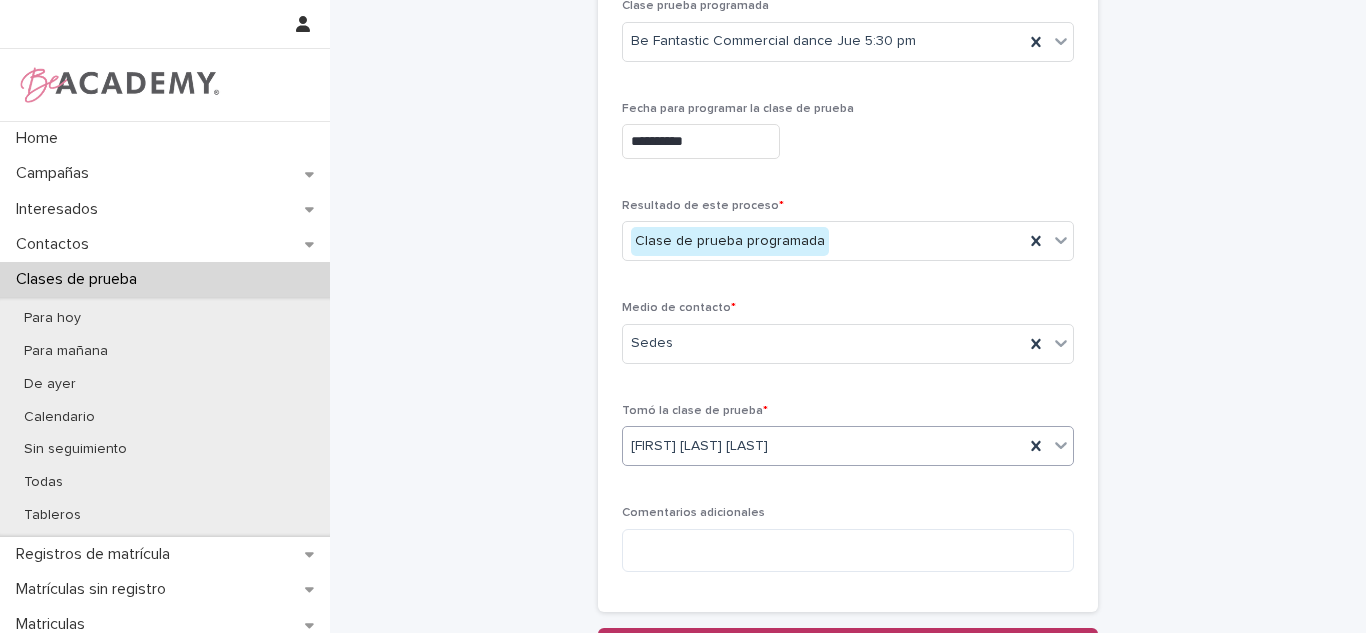 scroll, scrollTop: 366, scrollLeft: 0, axis: vertical 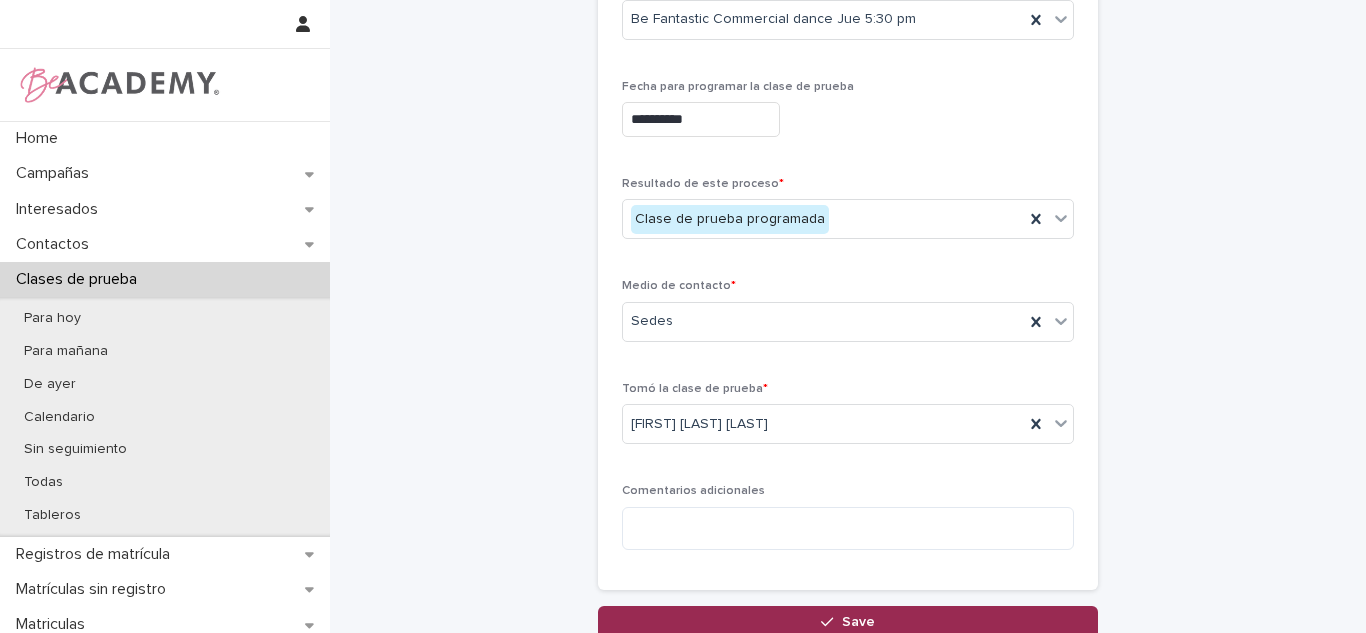 click on "Save" at bounding box center (858, 622) 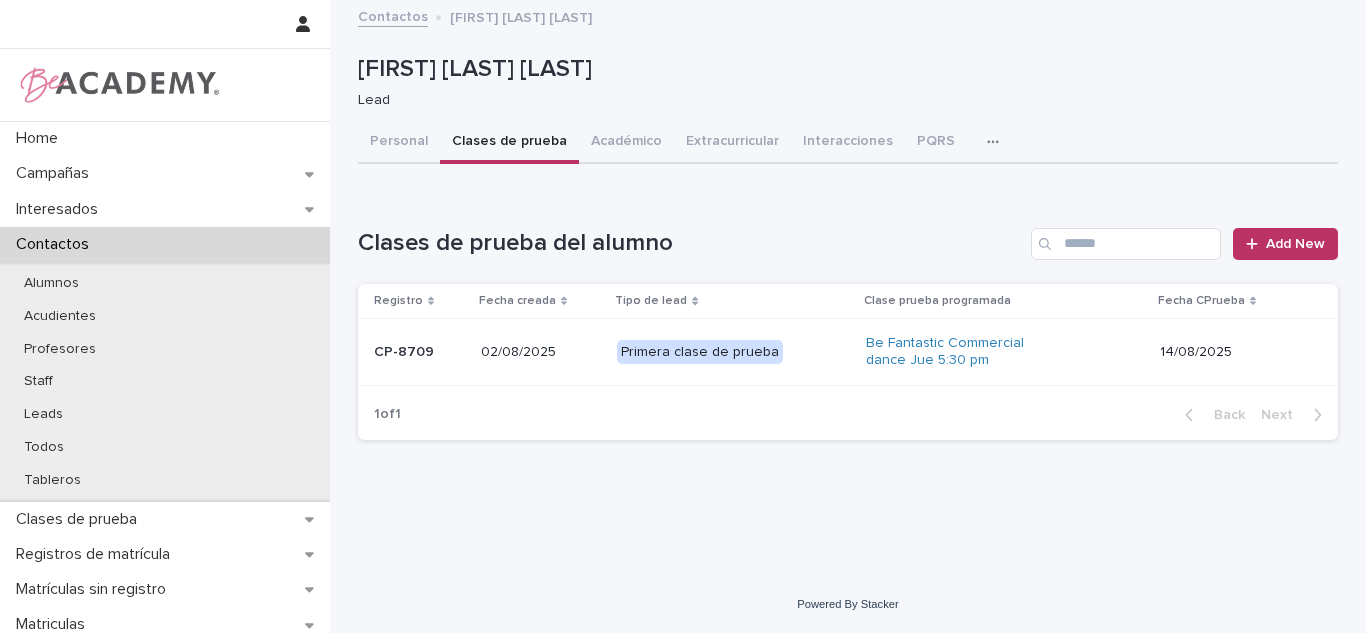 scroll, scrollTop: 0, scrollLeft: 0, axis: both 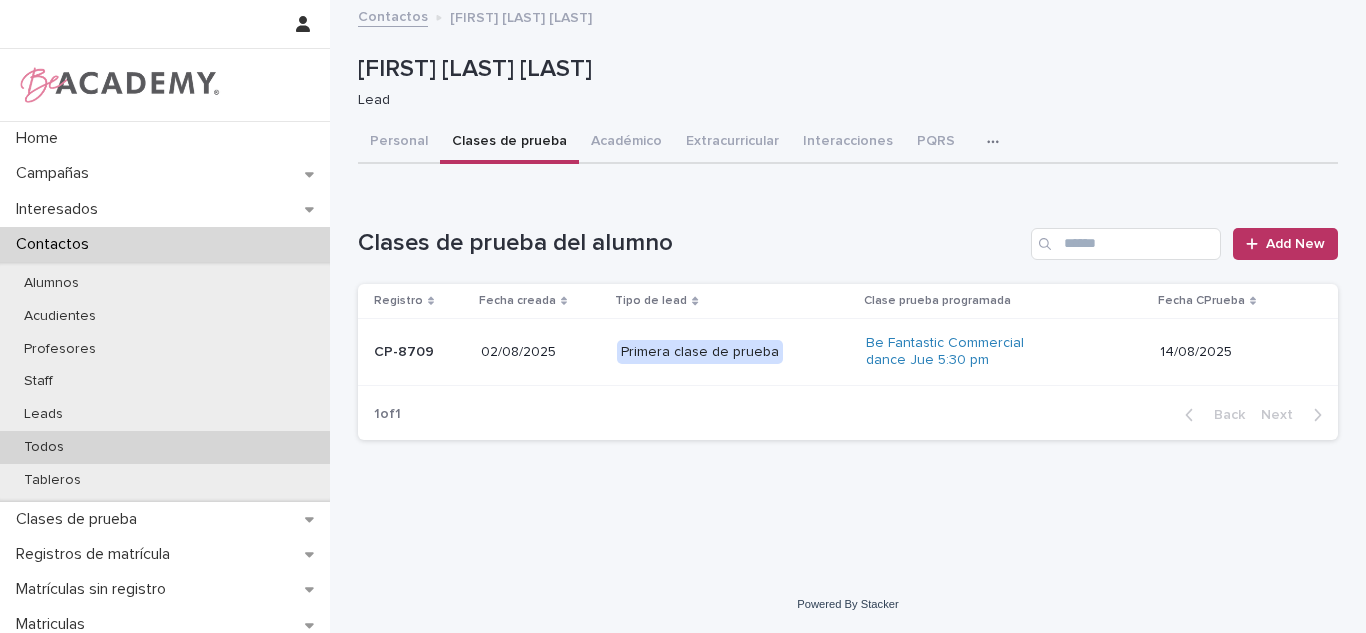 click on "Todos" at bounding box center (165, 447) 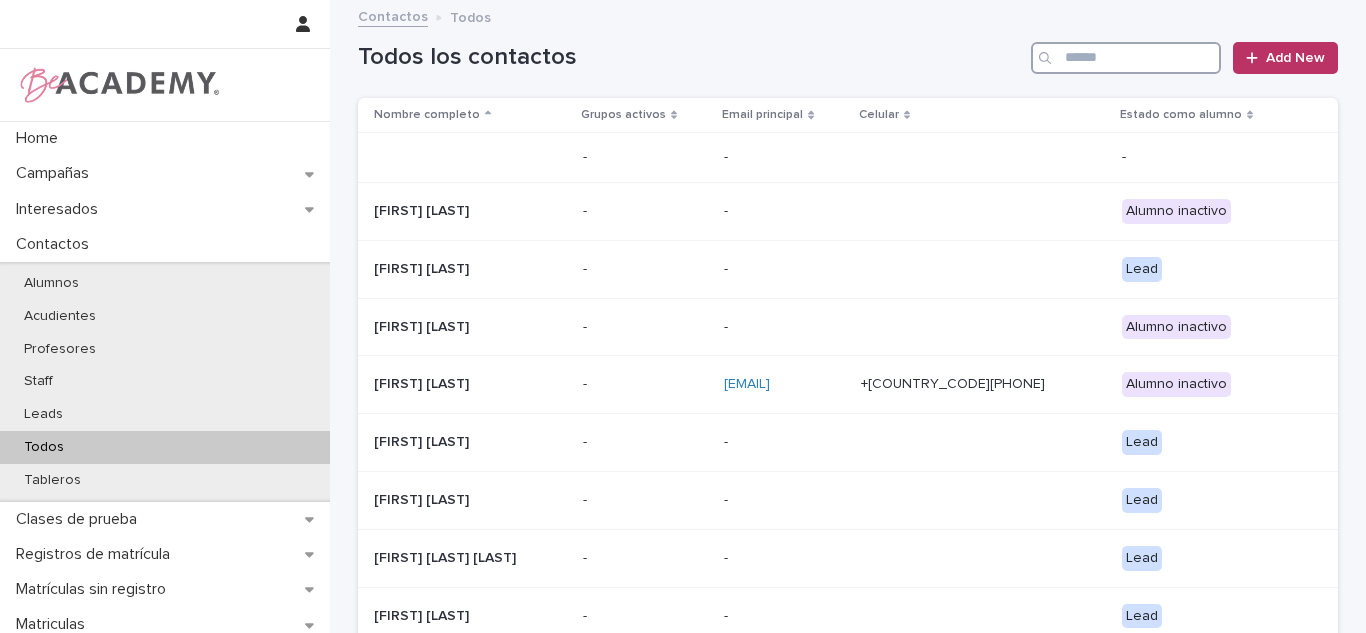 click at bounding box center (1126, 58) 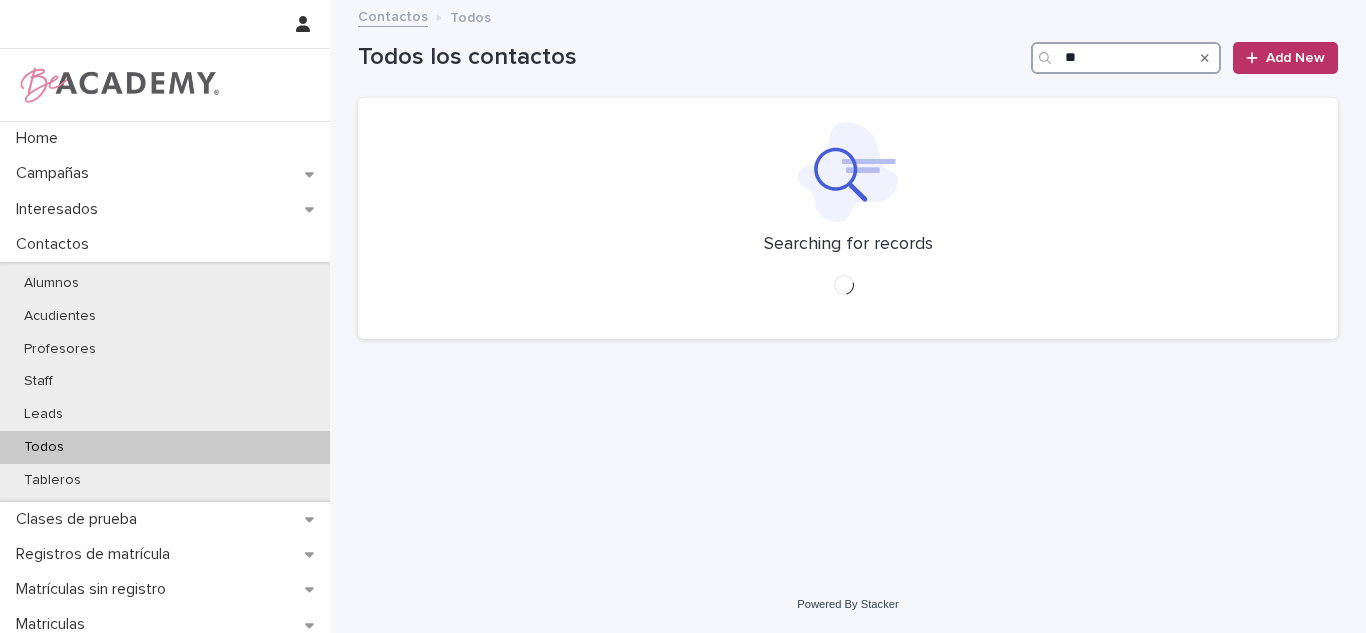 type on "*" 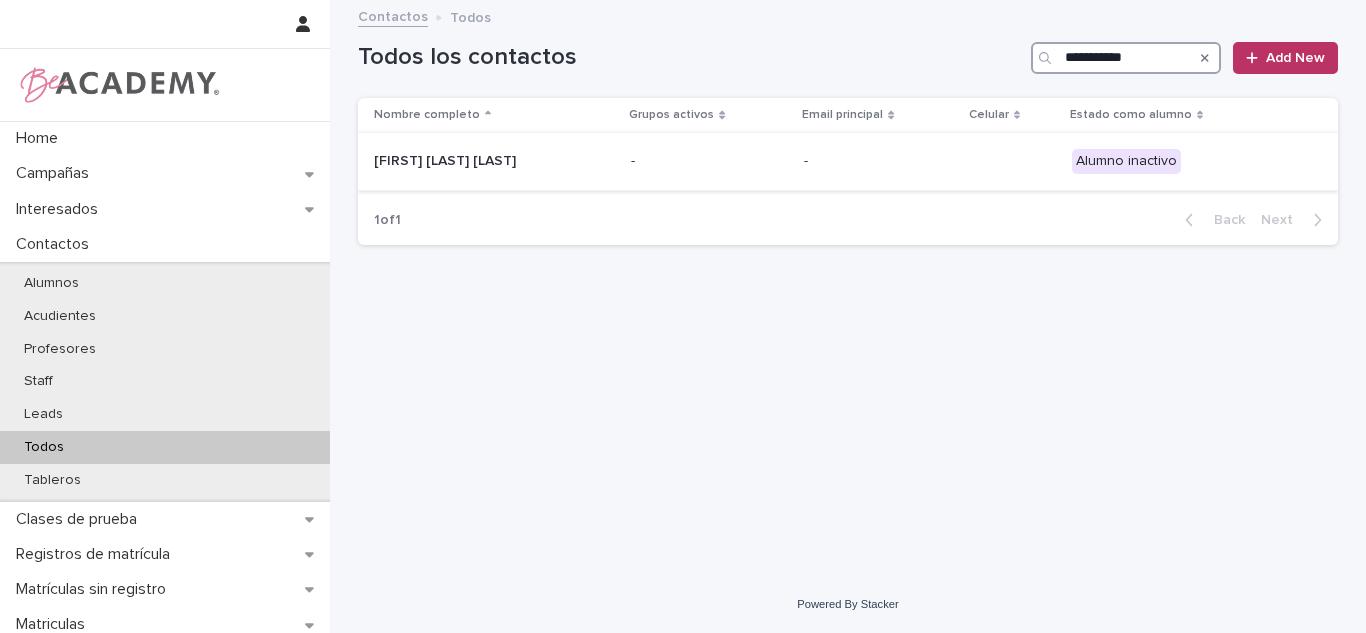 type on "**********" 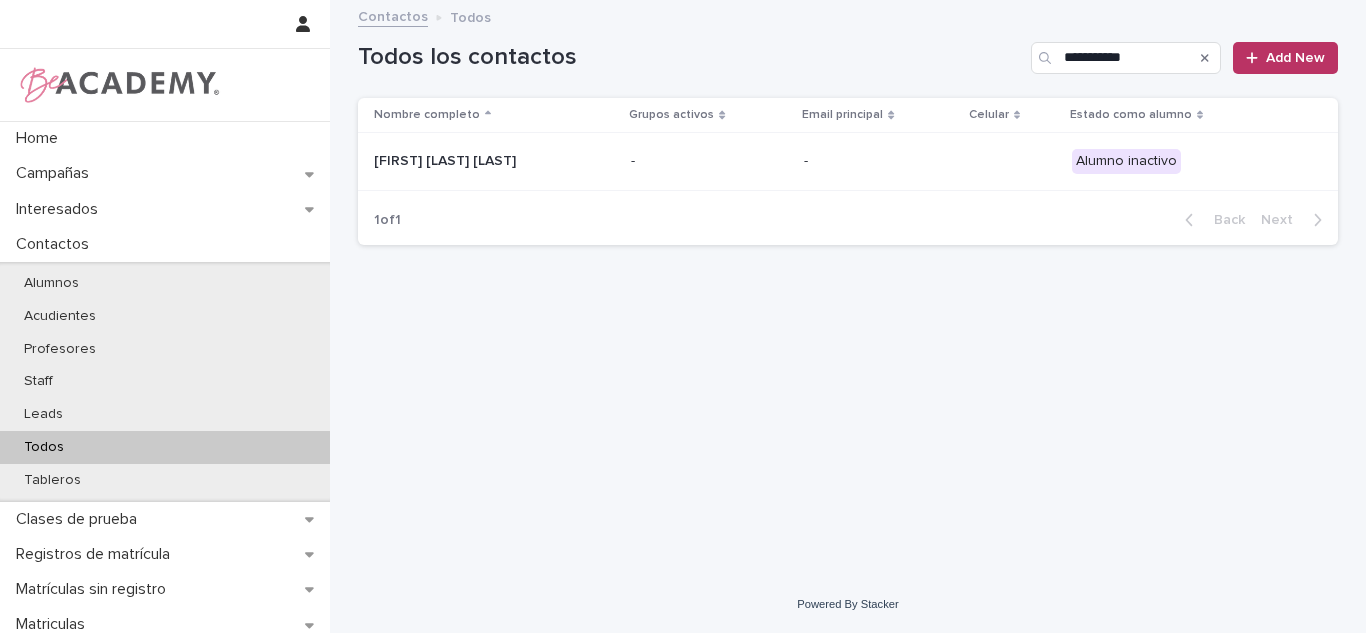 click on "-" at bounding box center (709, 162) 